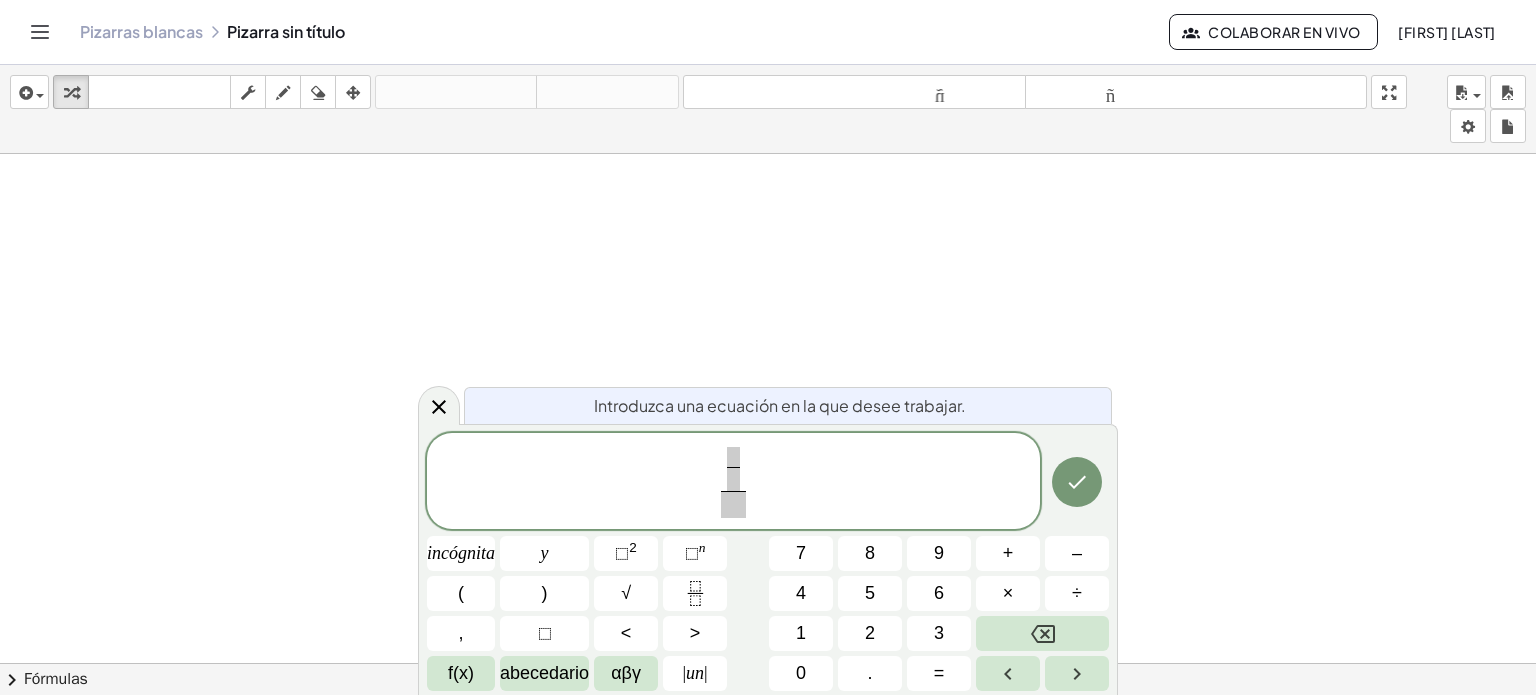 scroll, scrollTop: 0, scrollLeft: 0, axis: both 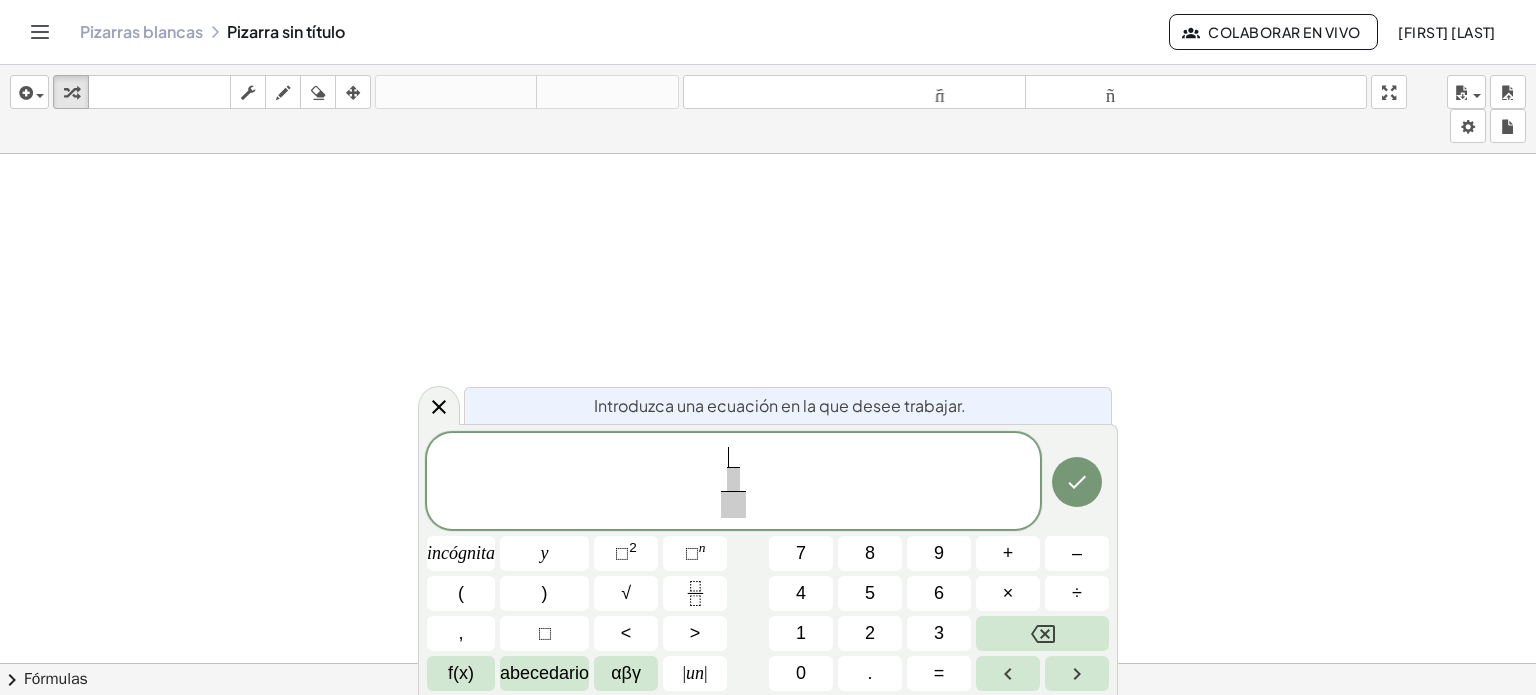 click at bounding box center (768, 743) 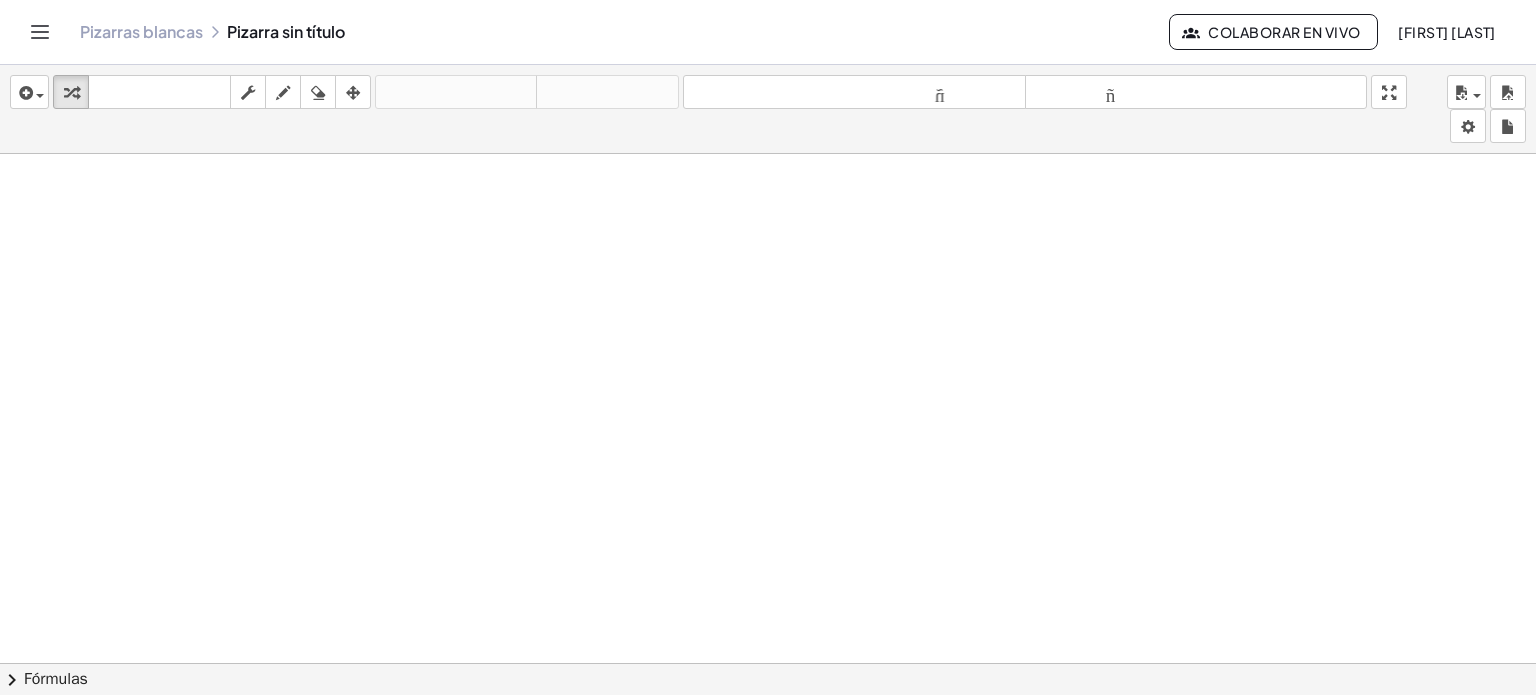 click at bounding box center [768, 743] 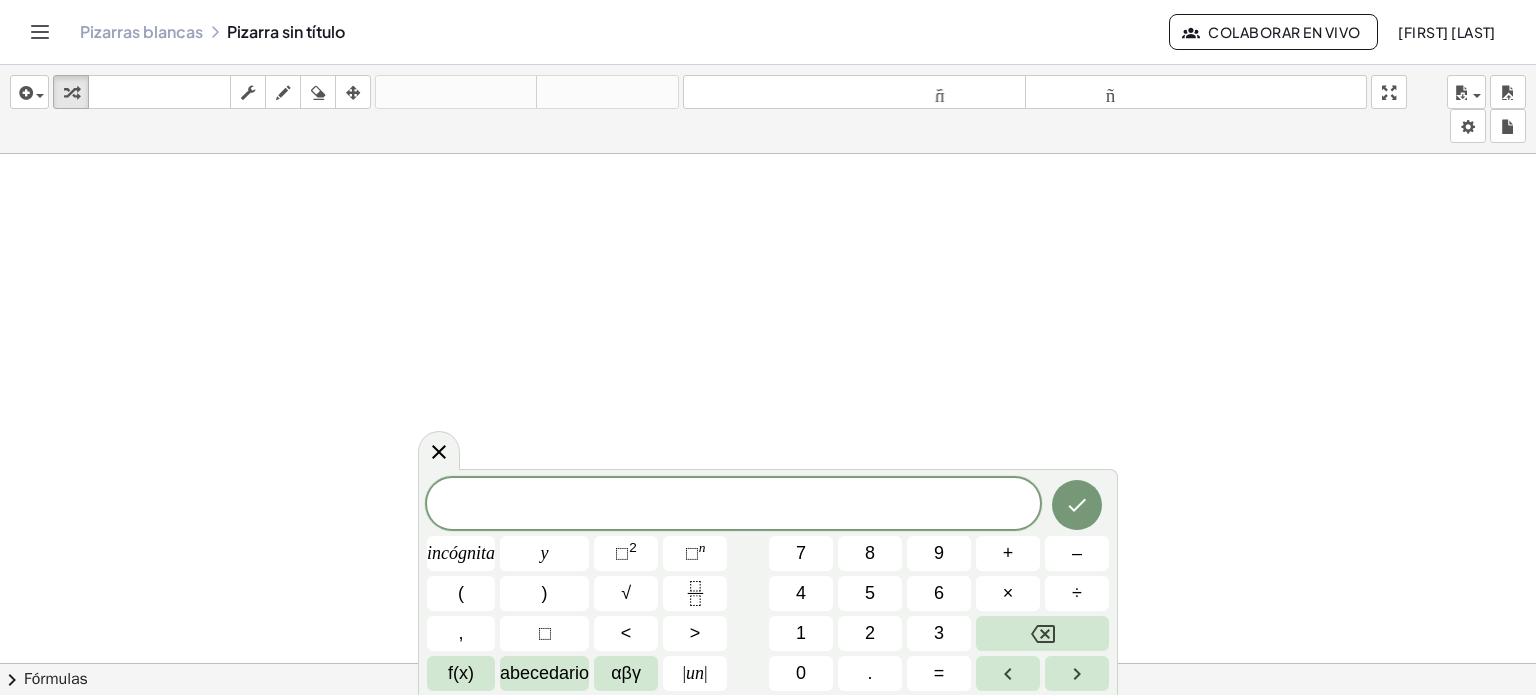 click at bounding box center (733, 505) 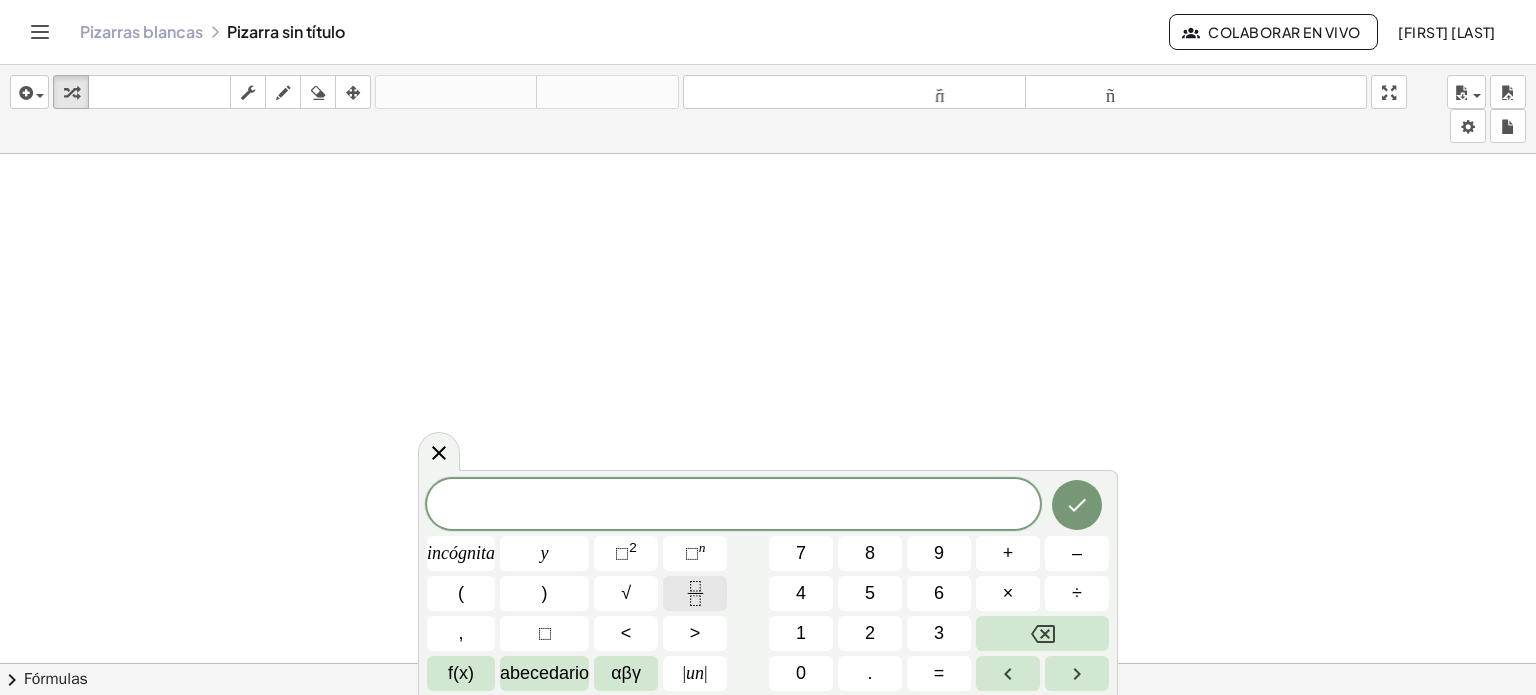 click 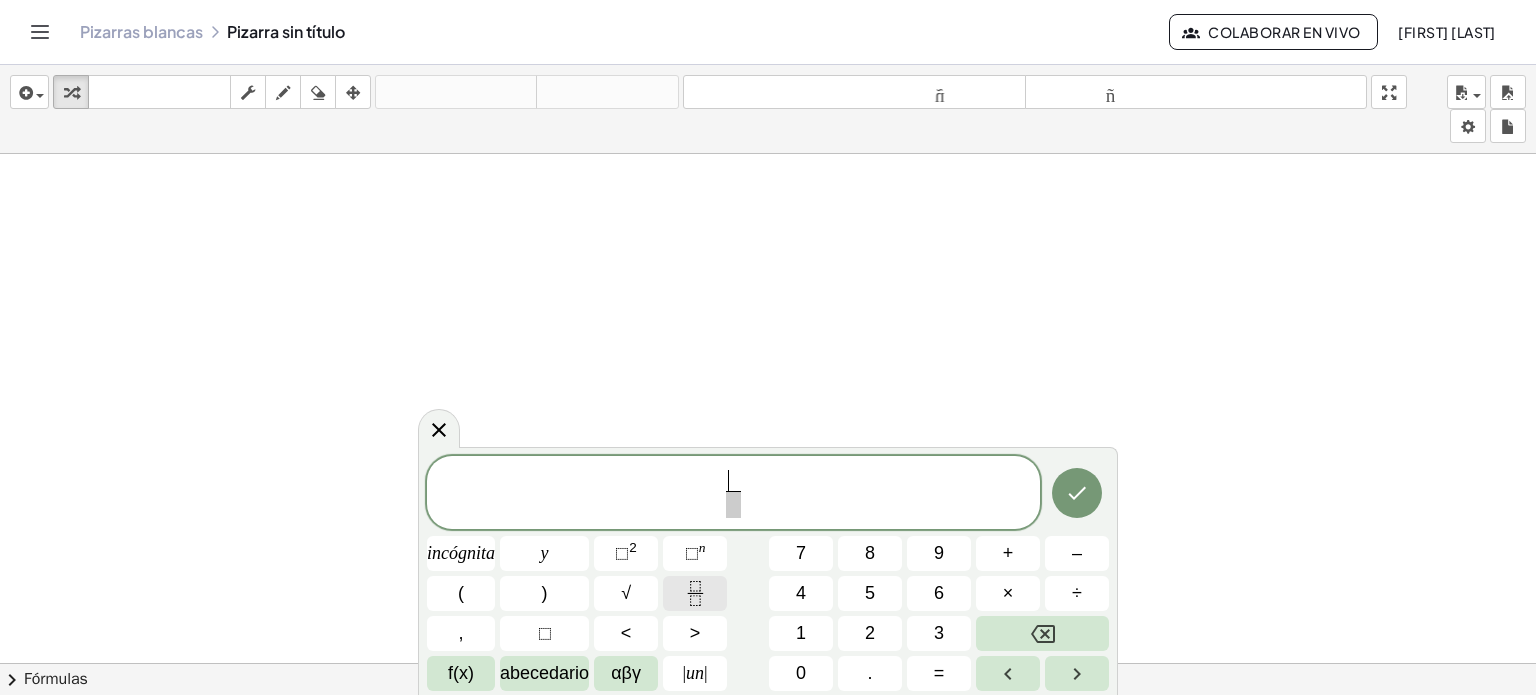 click 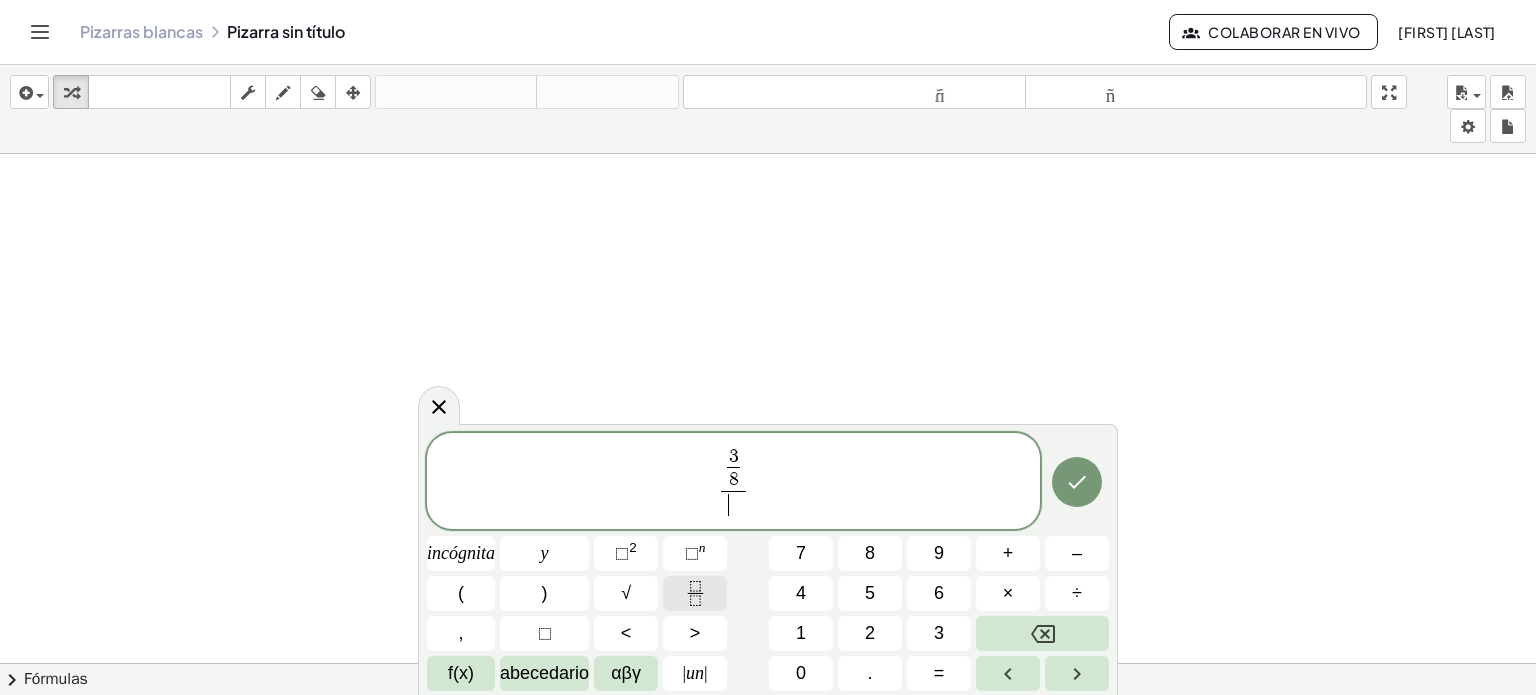 click 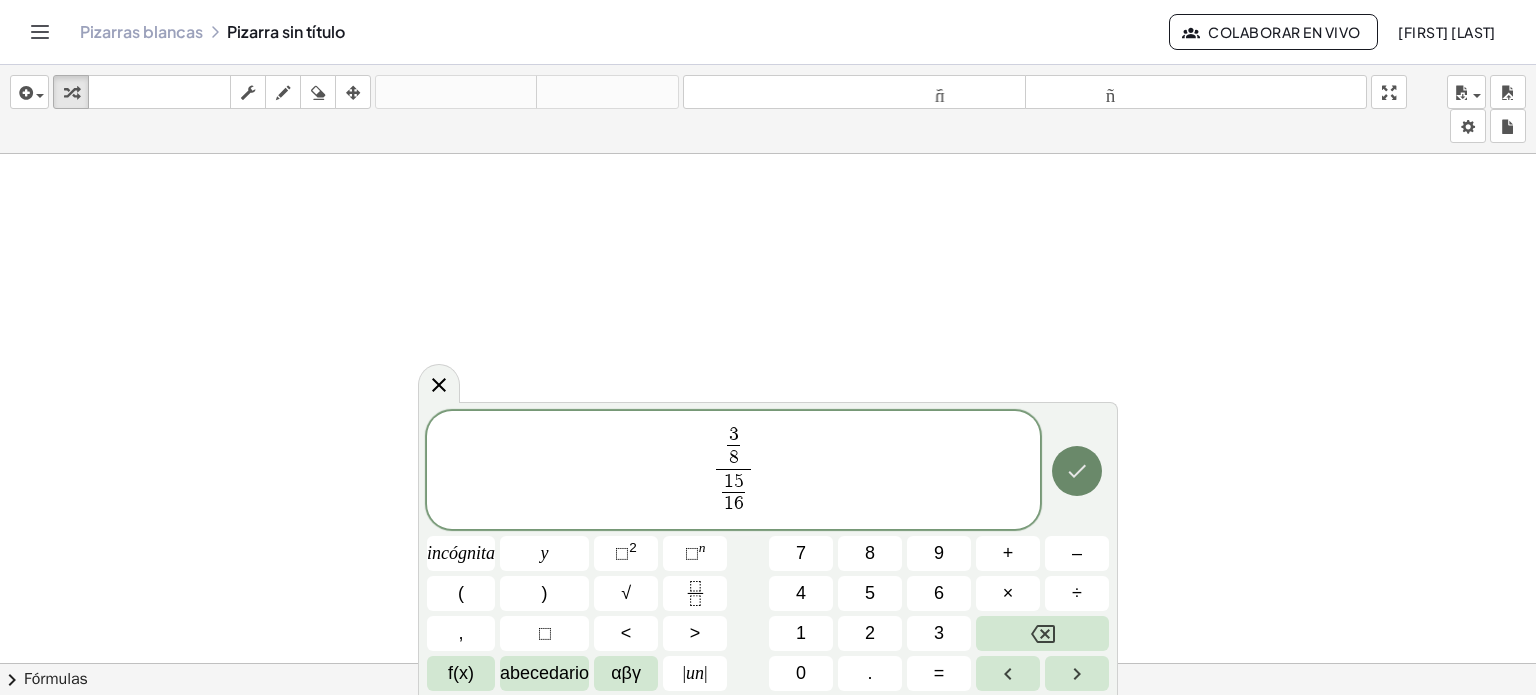 click 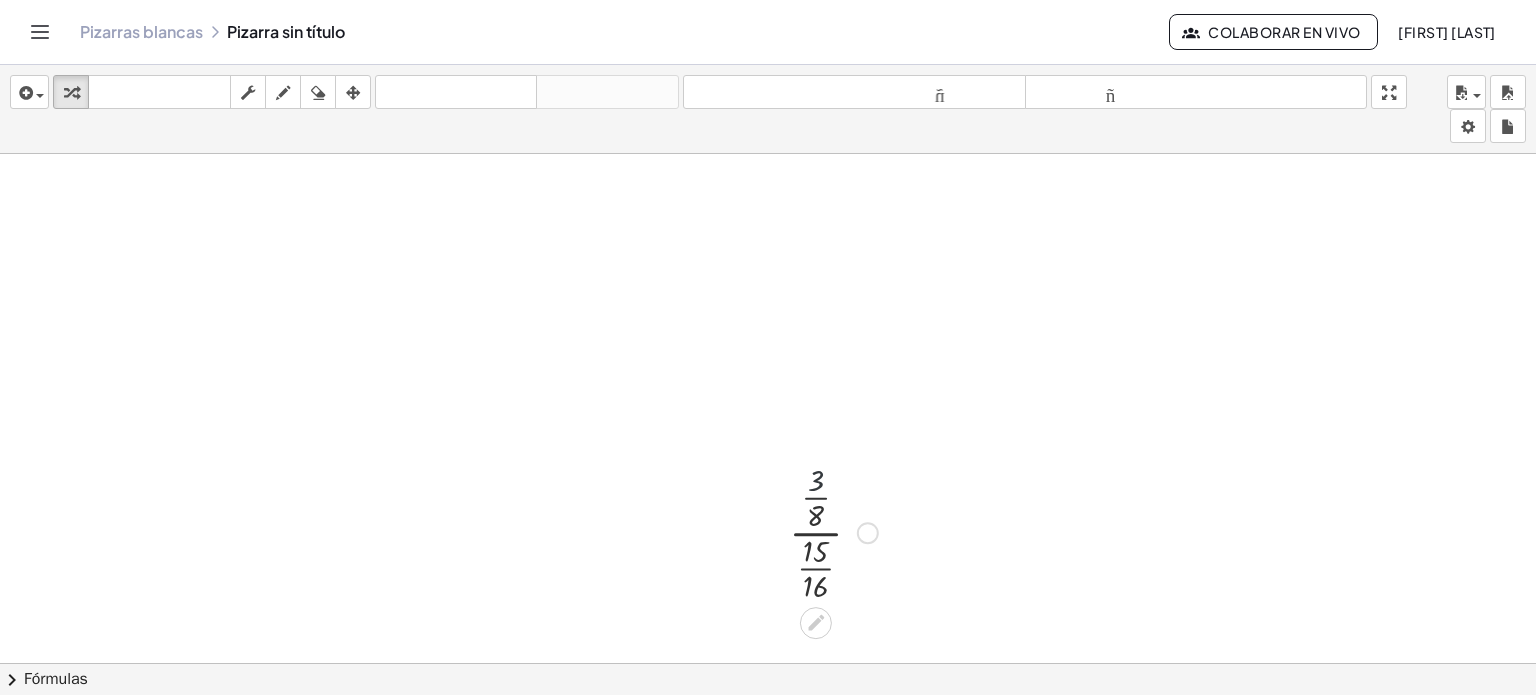 click at bounding box center (833, 531) 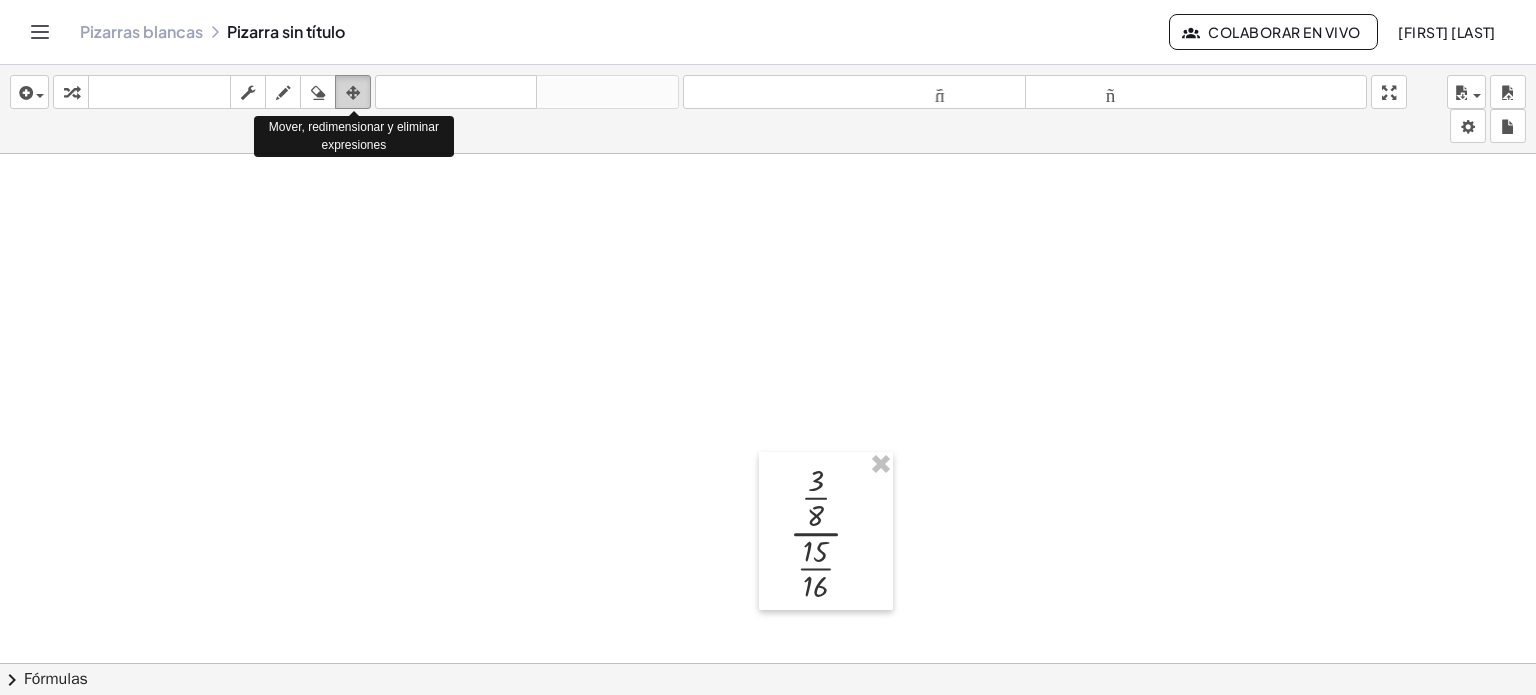 click at bounding box center (353, 93) 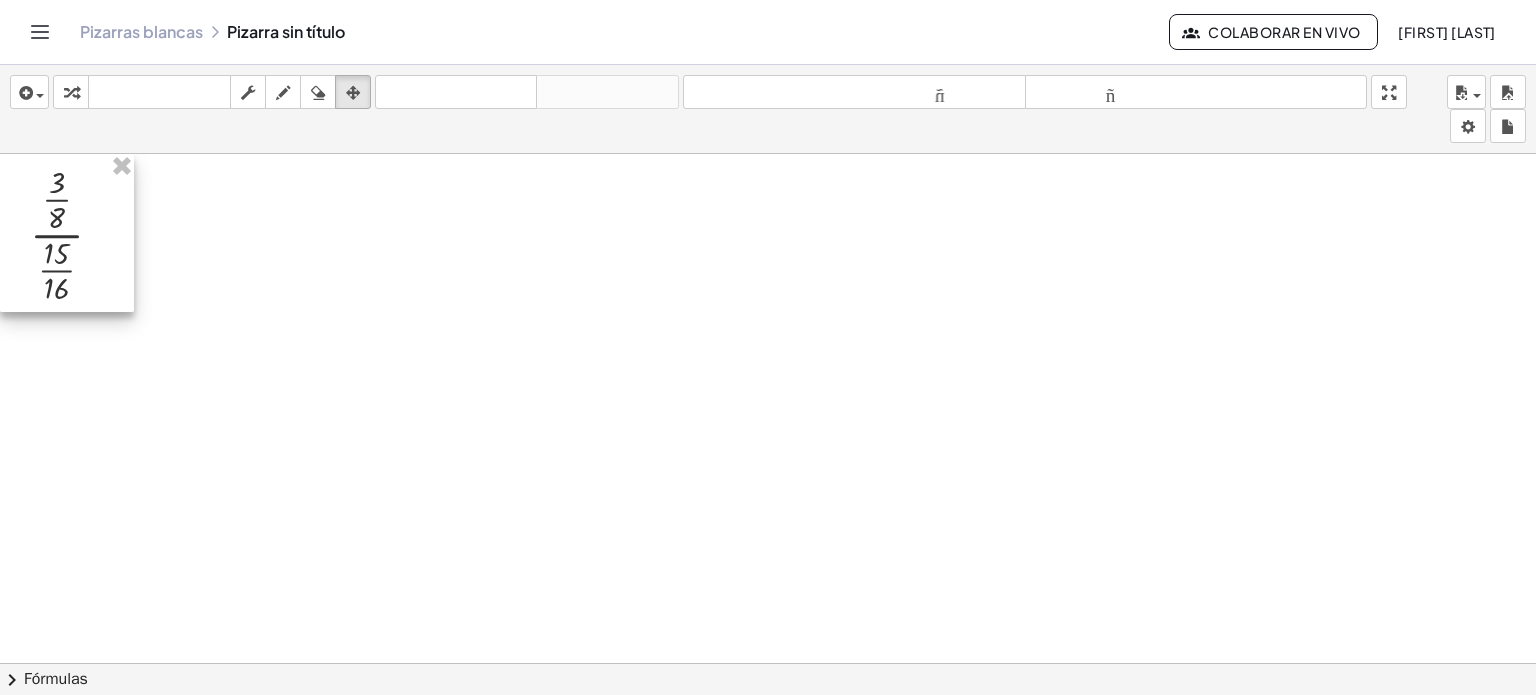 drag, startPoint x: 771, startPoint y: 498, endPoint x: 0, endPoint y: 163, distance: 840.6343 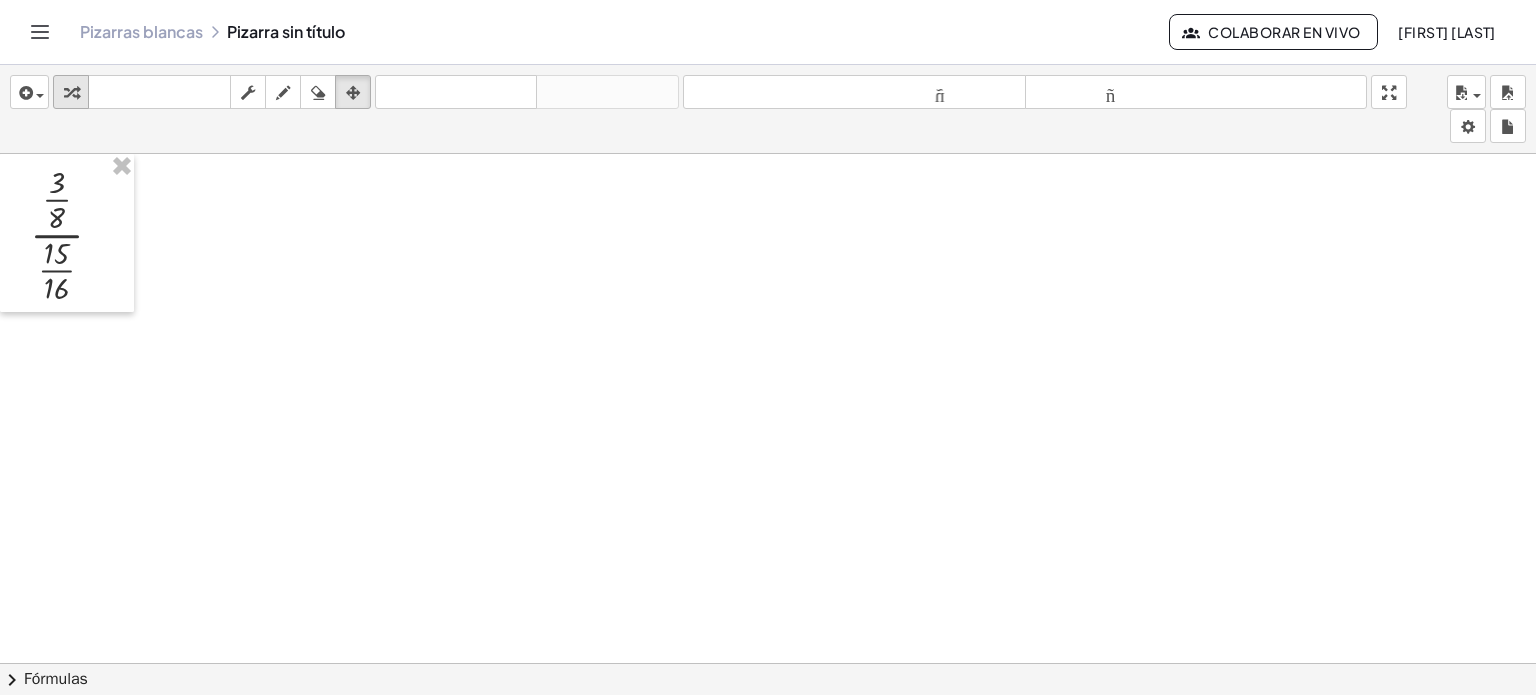 click at bounding box center [71, 93] 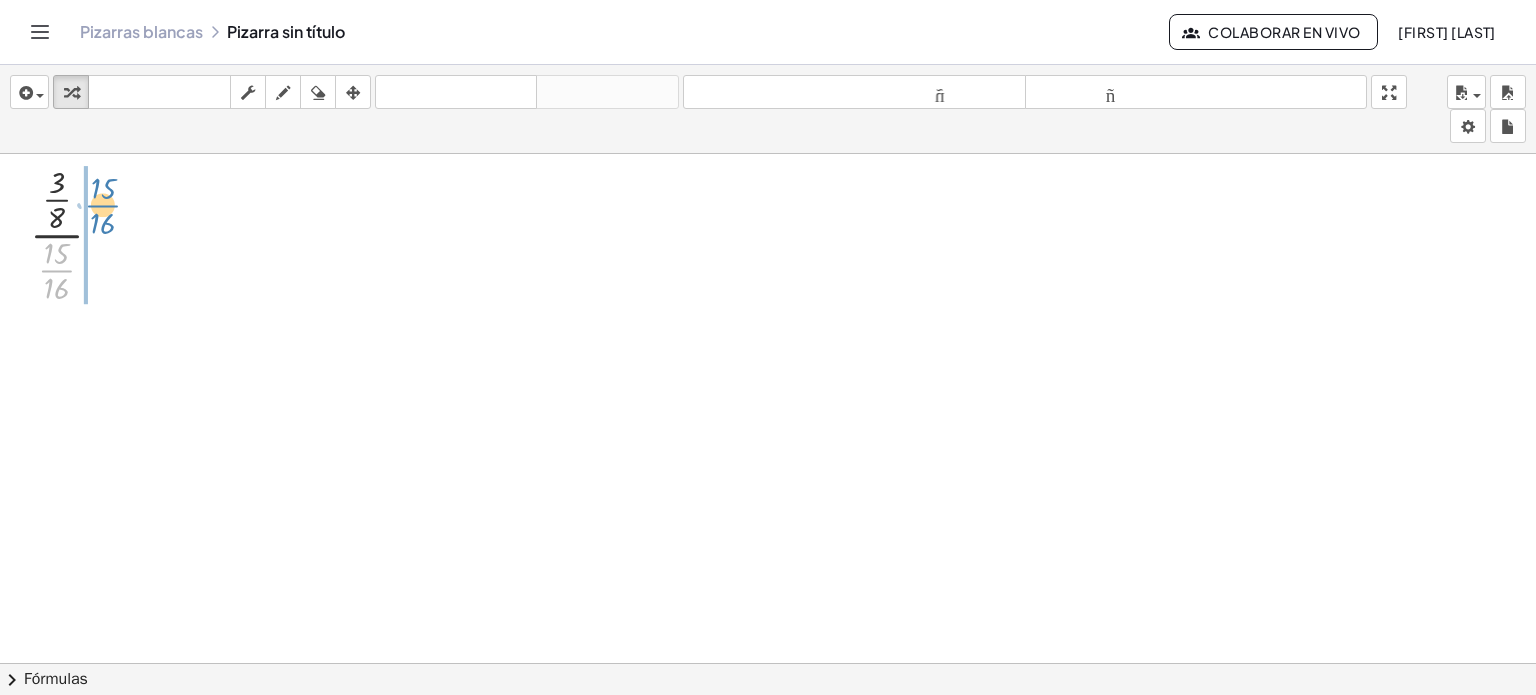 drag, startPoint x: 48, startPoint y: 267, endPoint x: 94, endPoint y: 202, distance: 79.630394 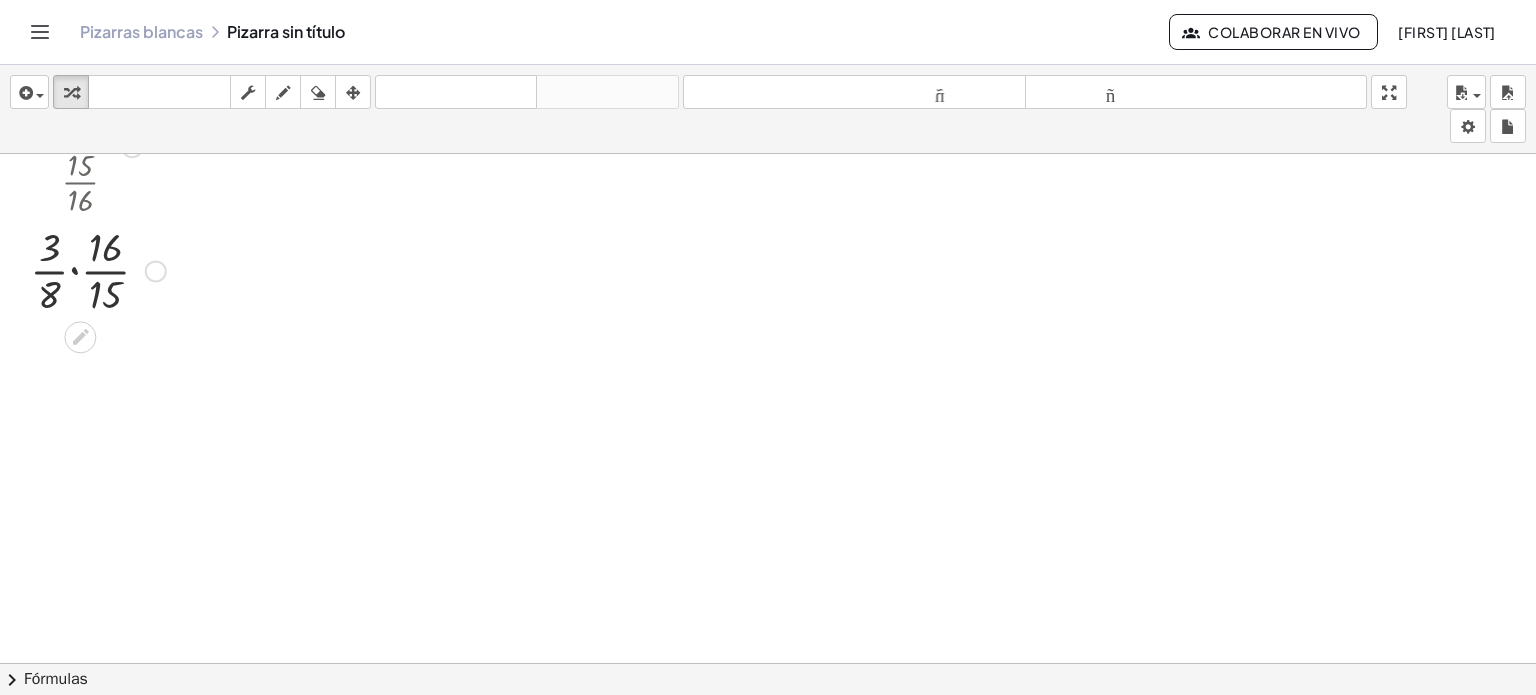 scroll, scrollTop: 92, scrollLeft: 0, axis: vertical 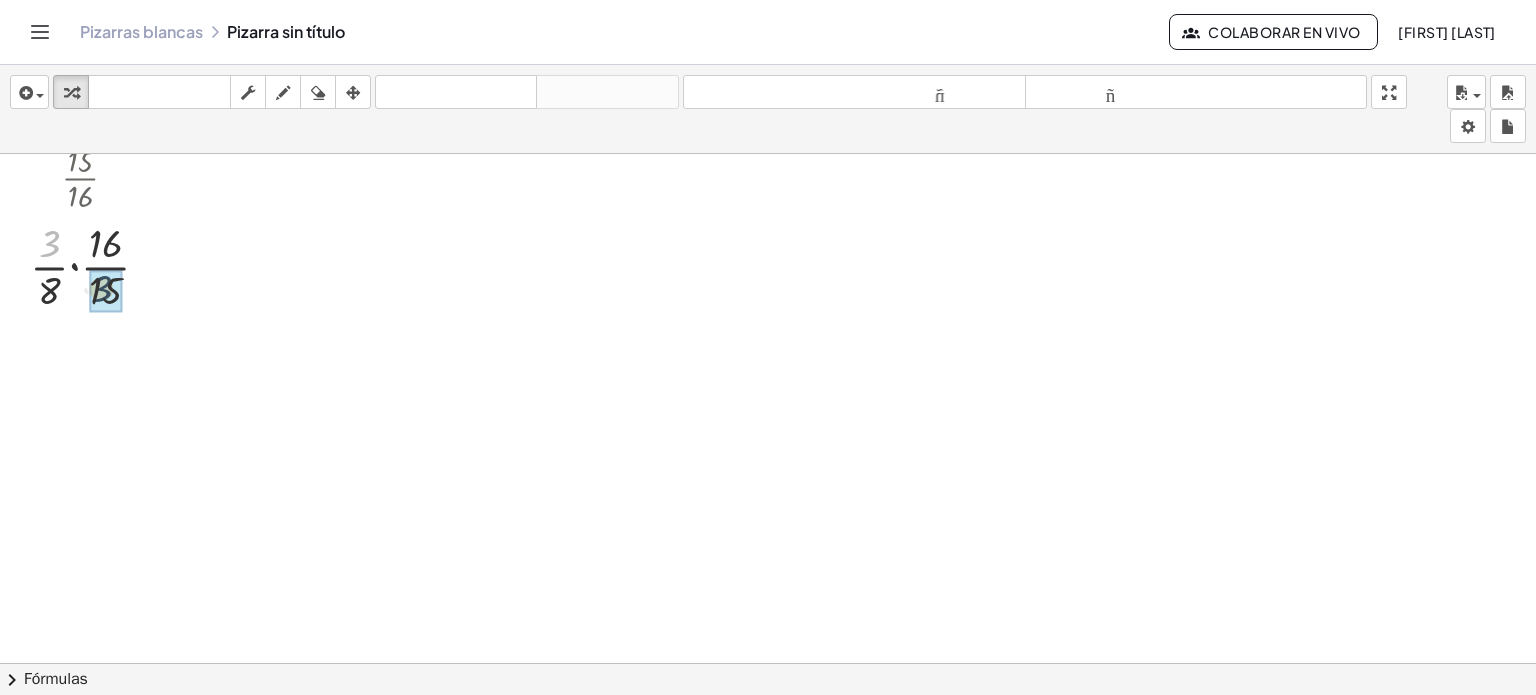 drag, startPoint x: 54, startPoint y: 243, endPoint x: 113, endPoint y: 295, distance: 78.64477 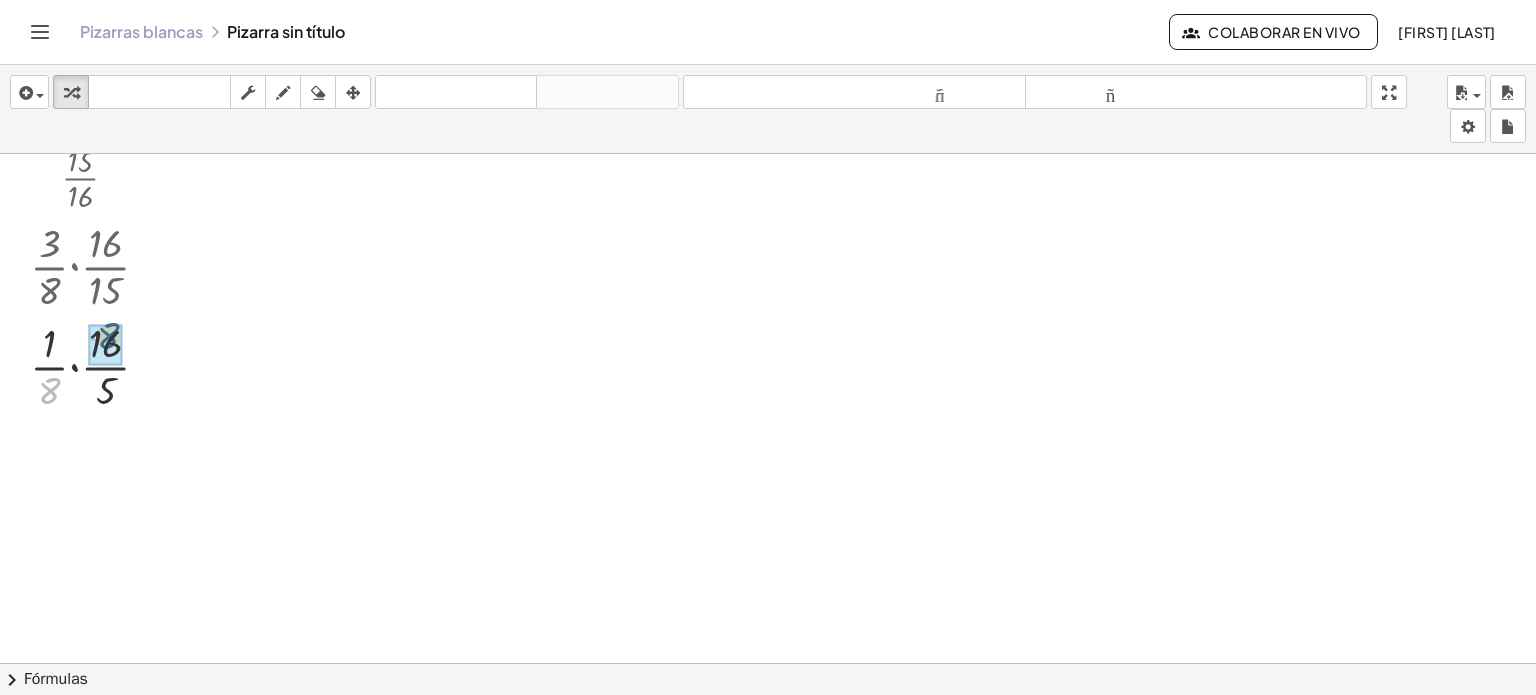 drag, startPoint x: 52, startPoint y: 395, endPoint x: 113, endPoint y: 344, distance: 79.51101 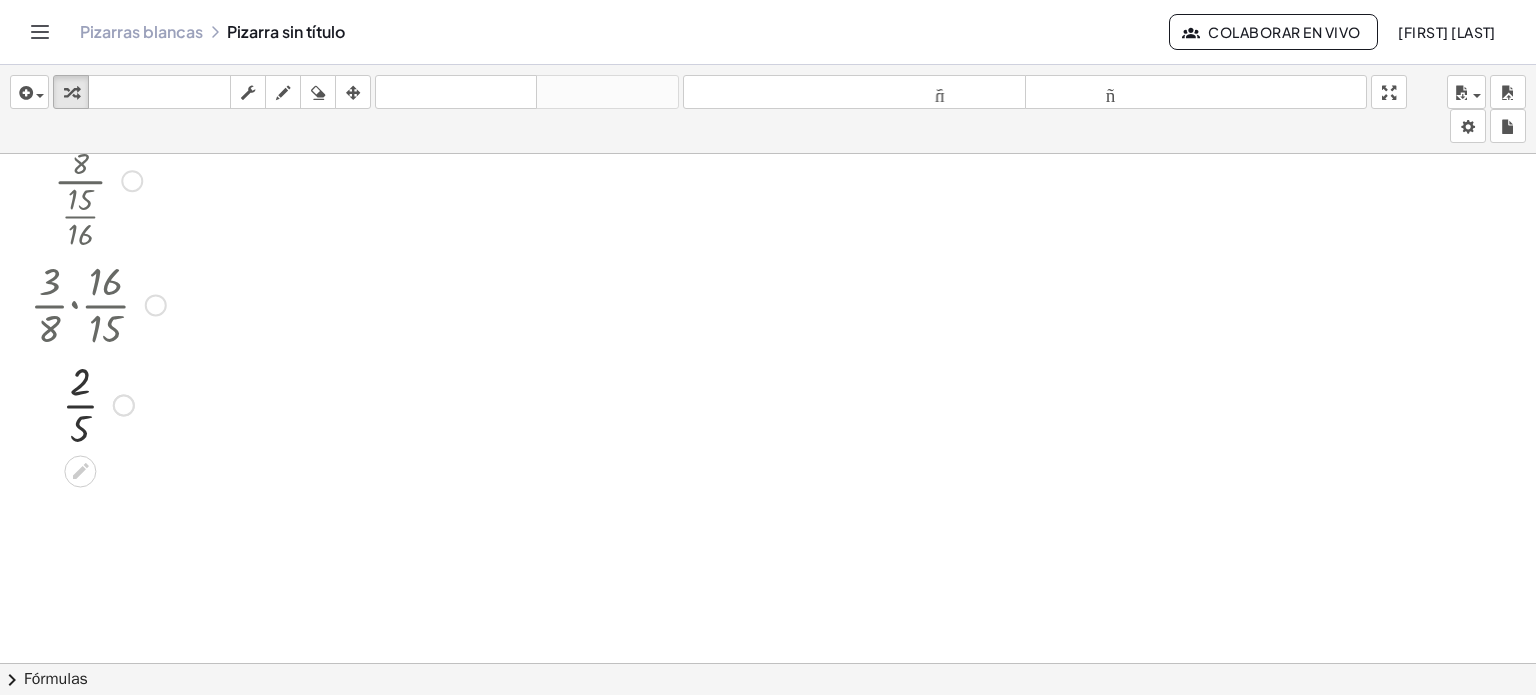 scroll, scrollTop: 56, scrollLeft: 0, axis: vertical 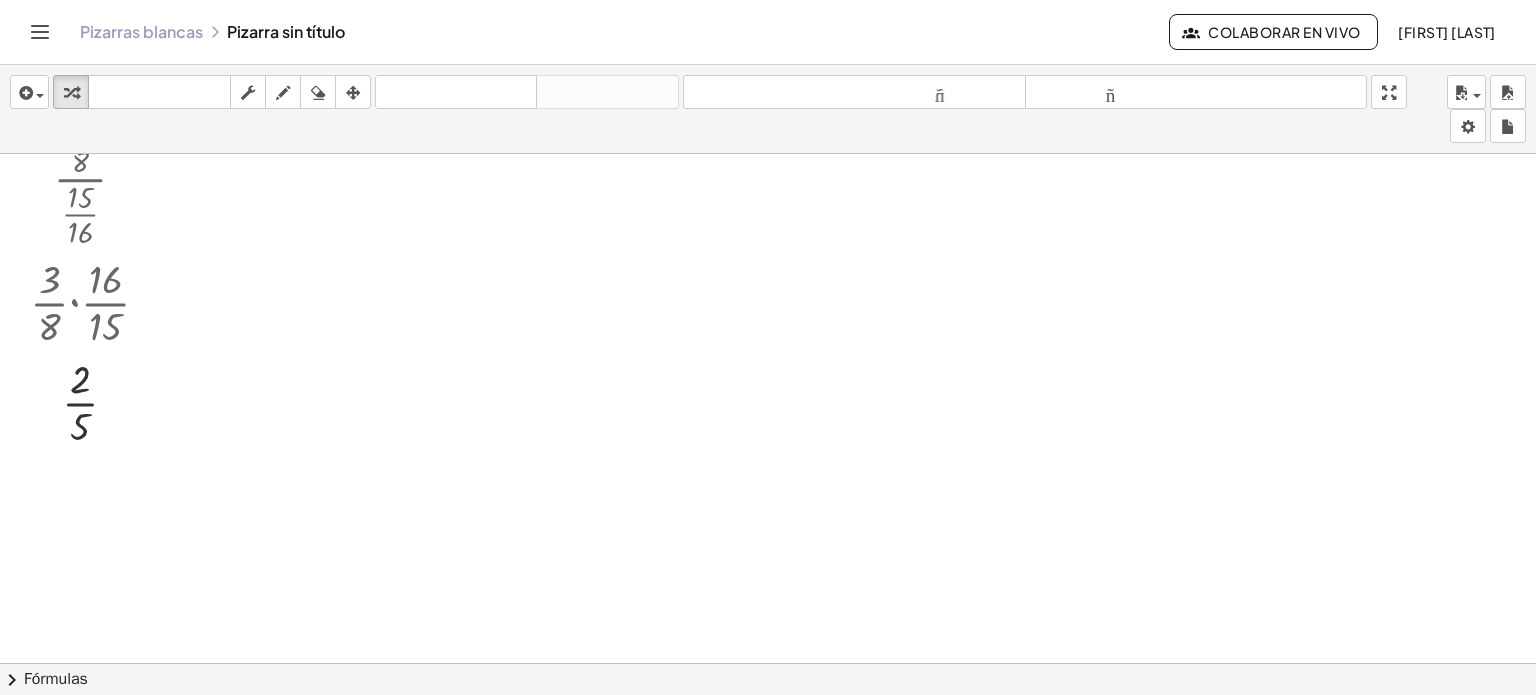click at bounding box center [768, 607] 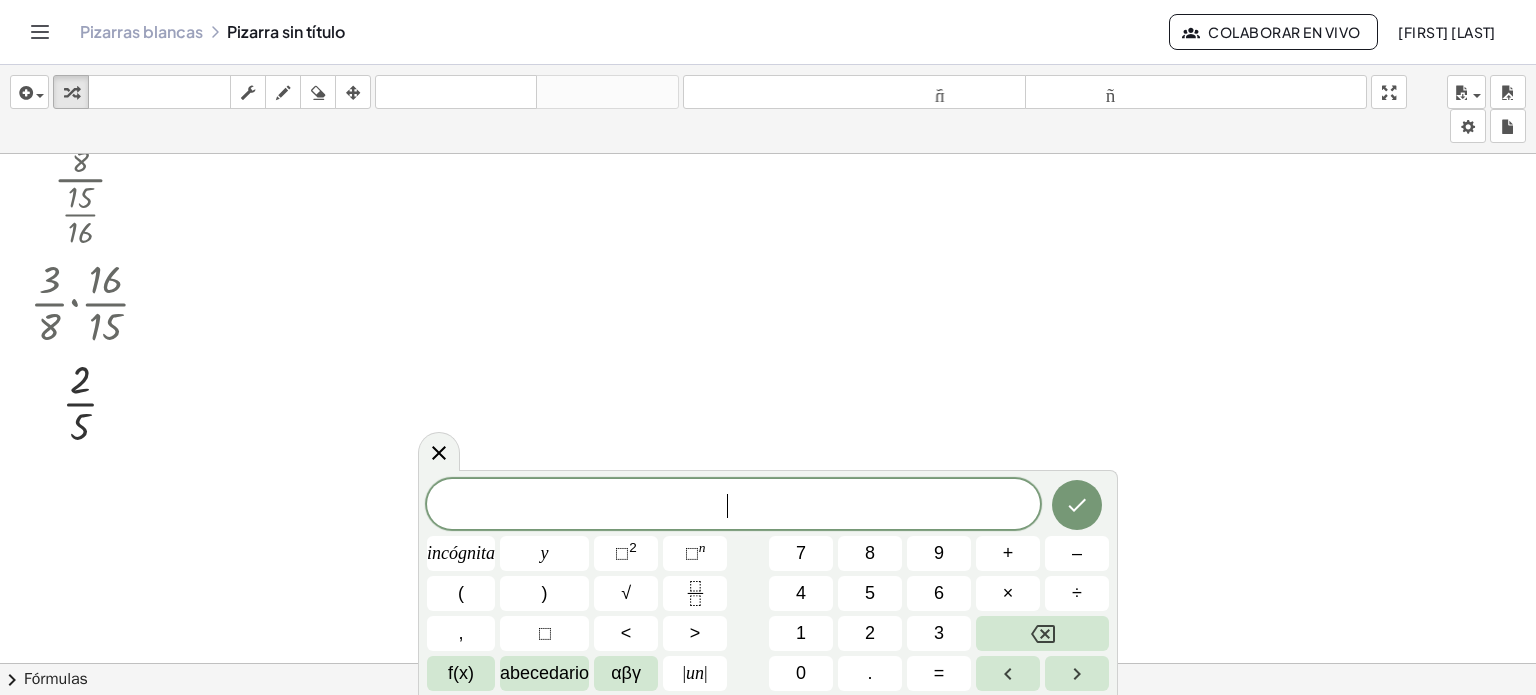 click at bounding box center [768, 607] 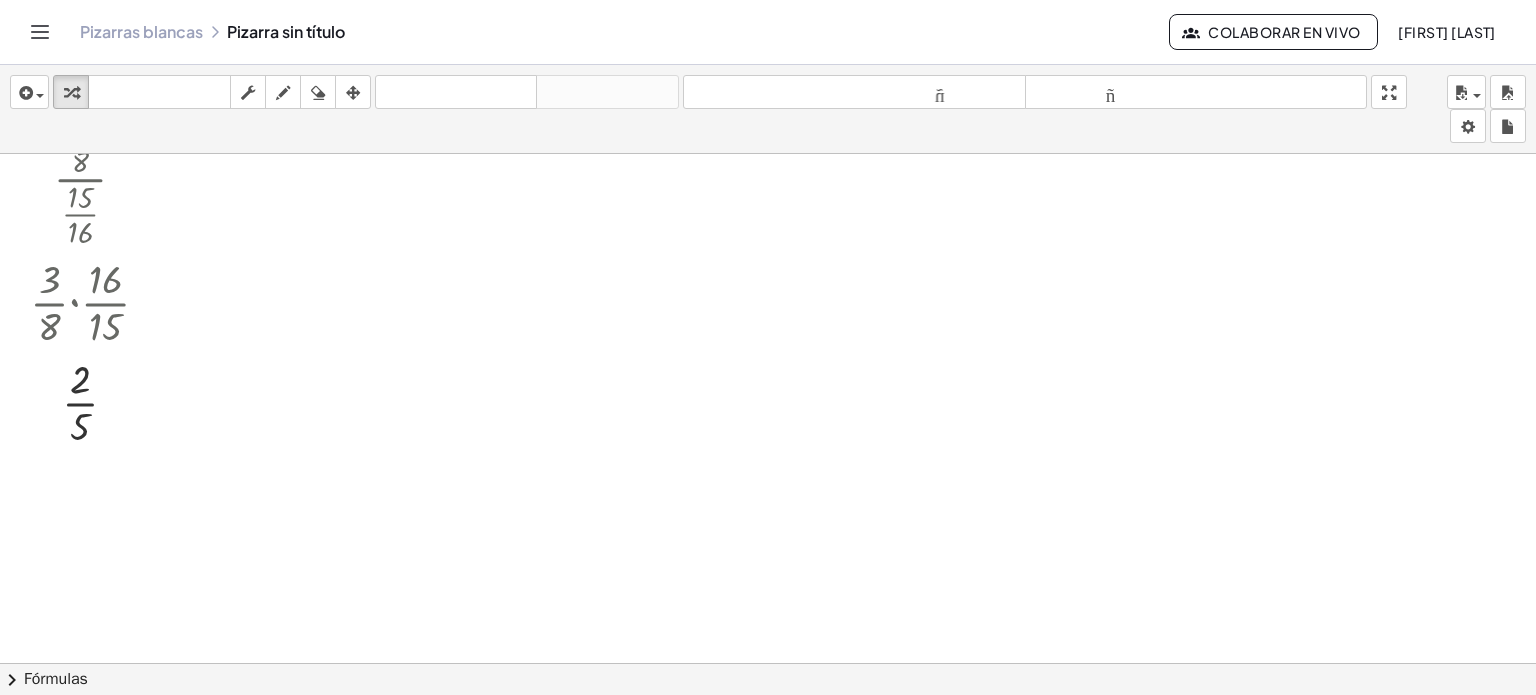 click at bounding box center [768, 607] 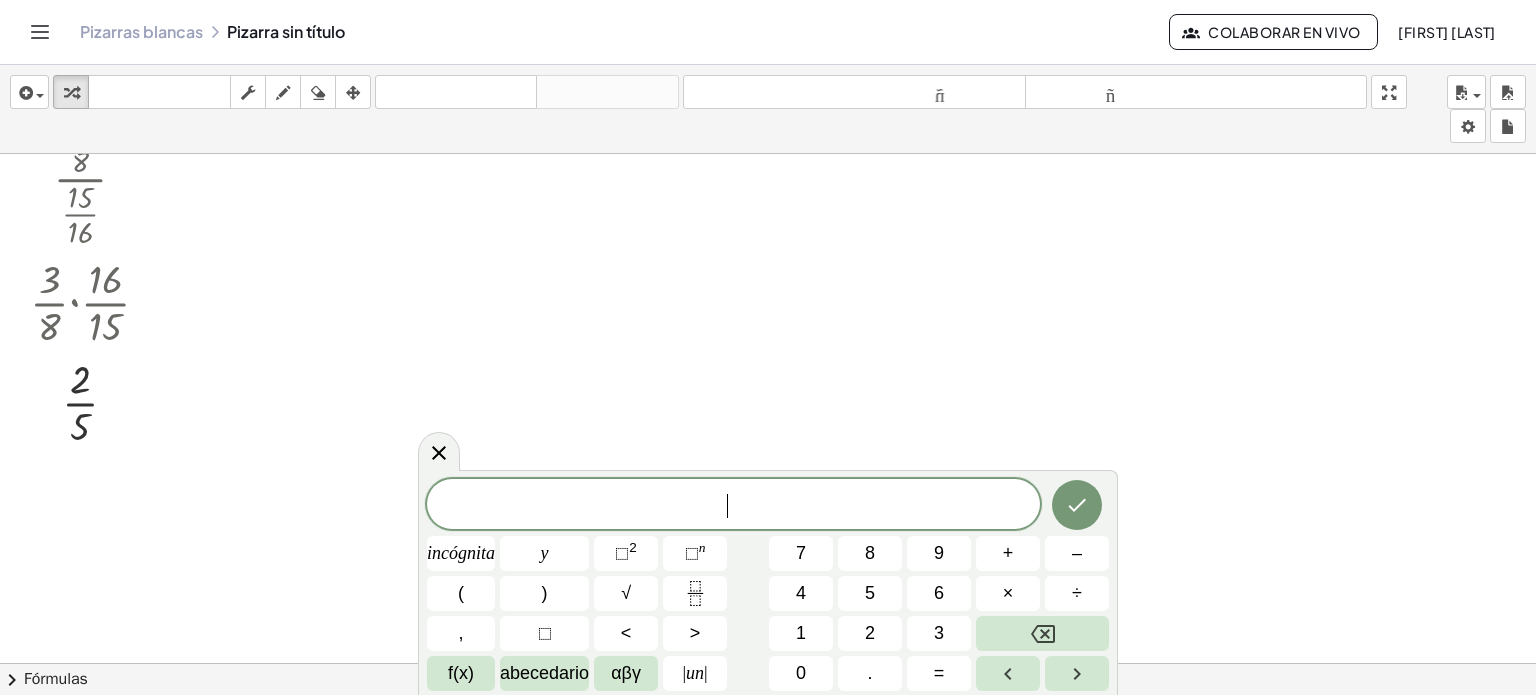 click at bounding box center [768, 607] 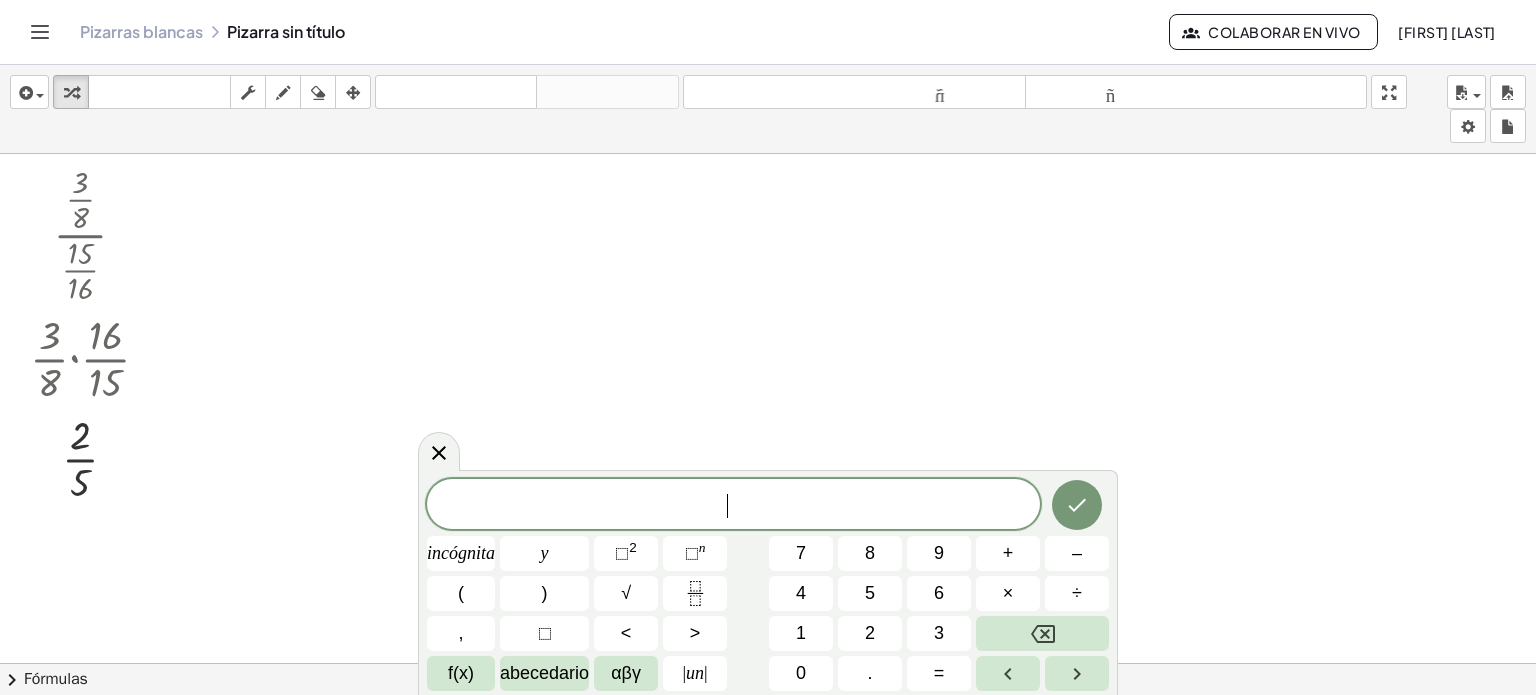 click at bounding box center (695, 593) 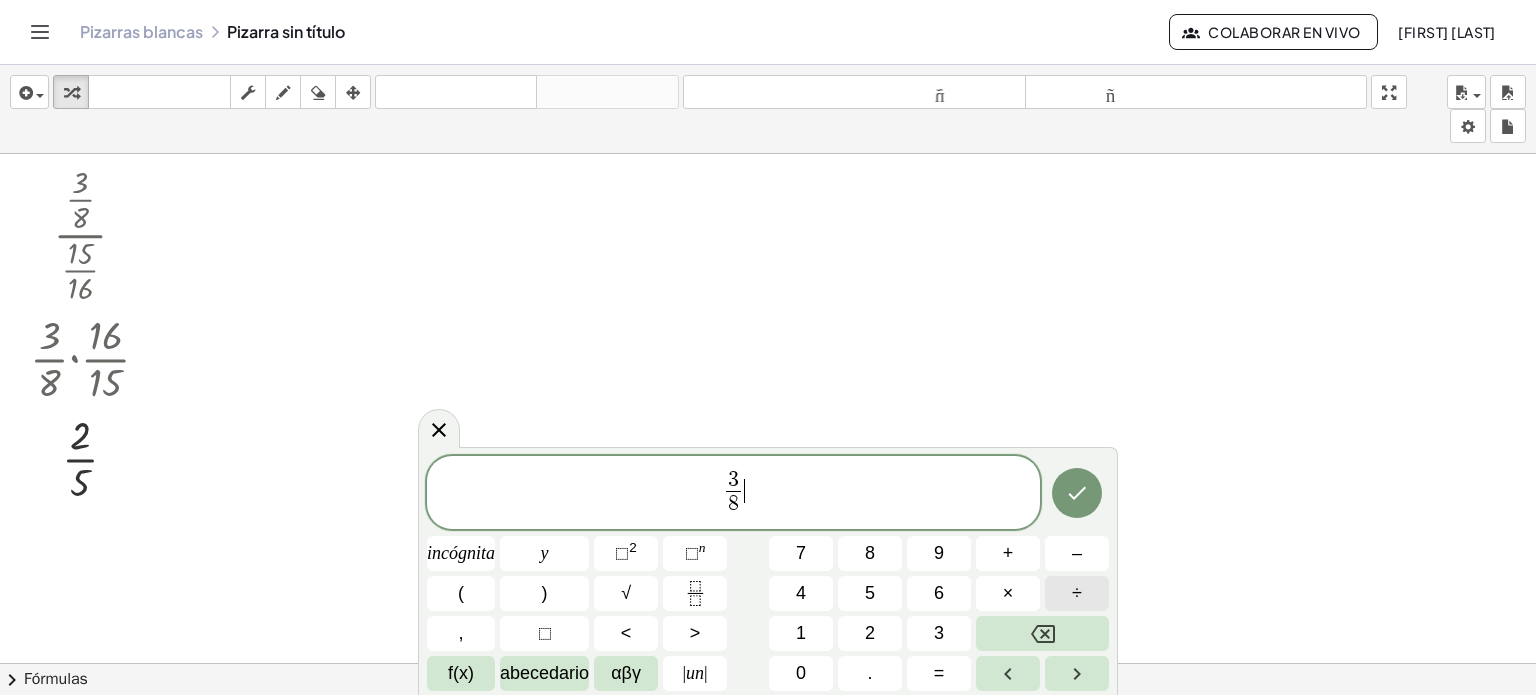 click on "÷" at bounding box center [1077, 593] 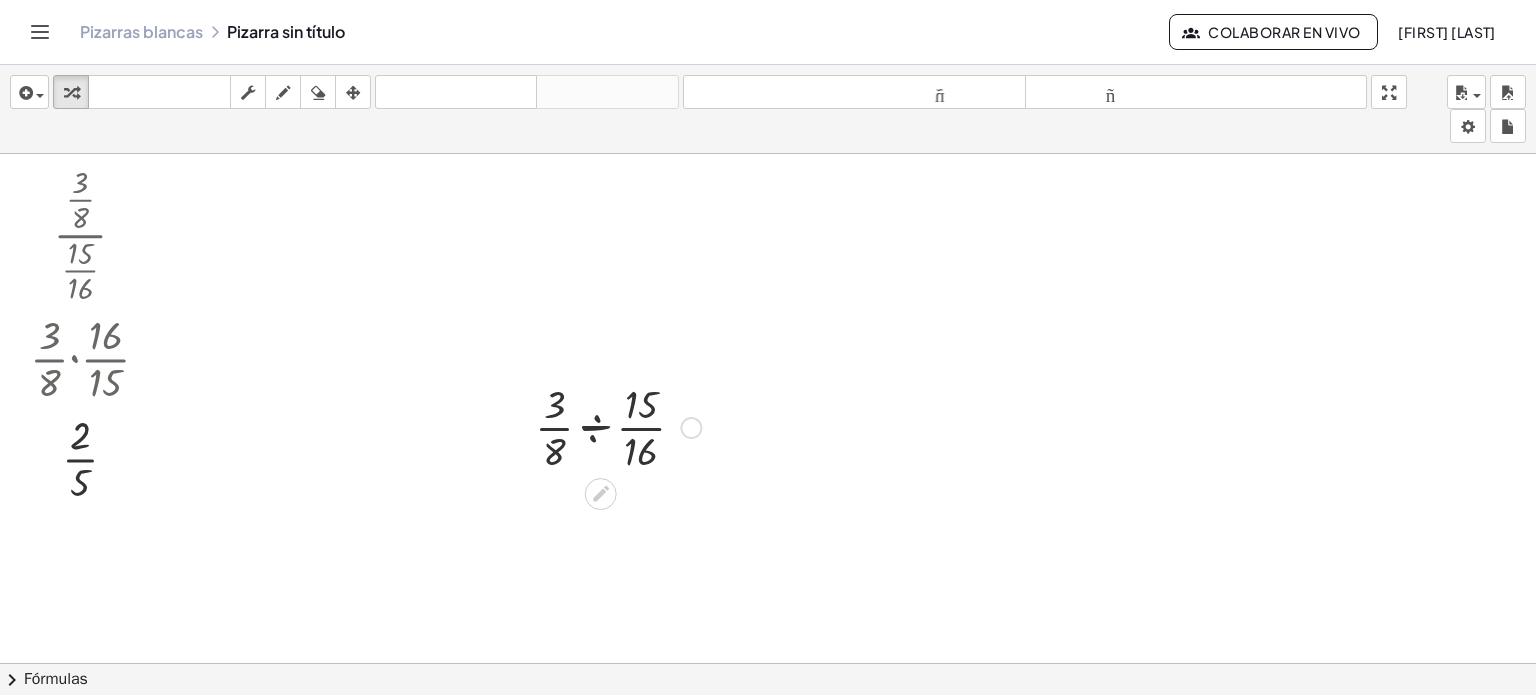 click at bounding box center (618, 426) 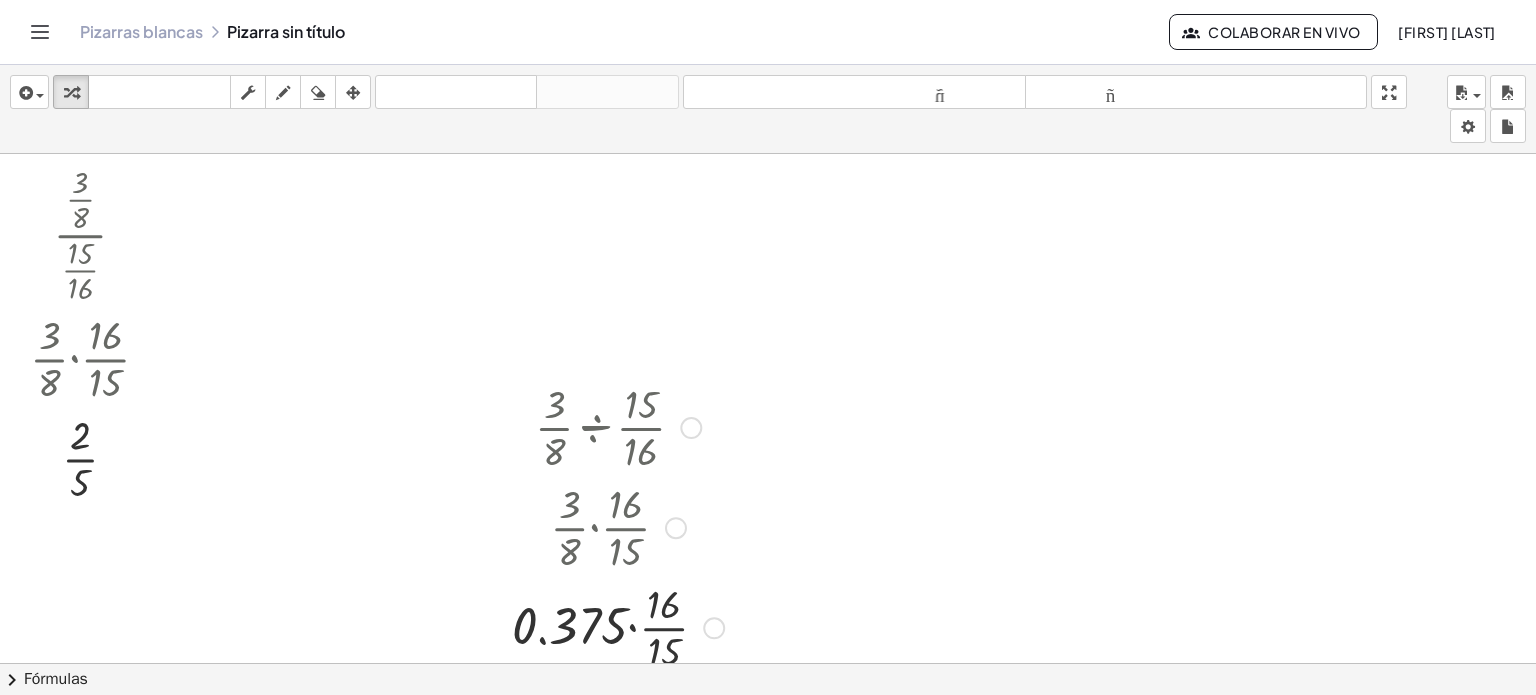 scroll, scrollTop: 198, scrollLeft: 0, axis: vertical 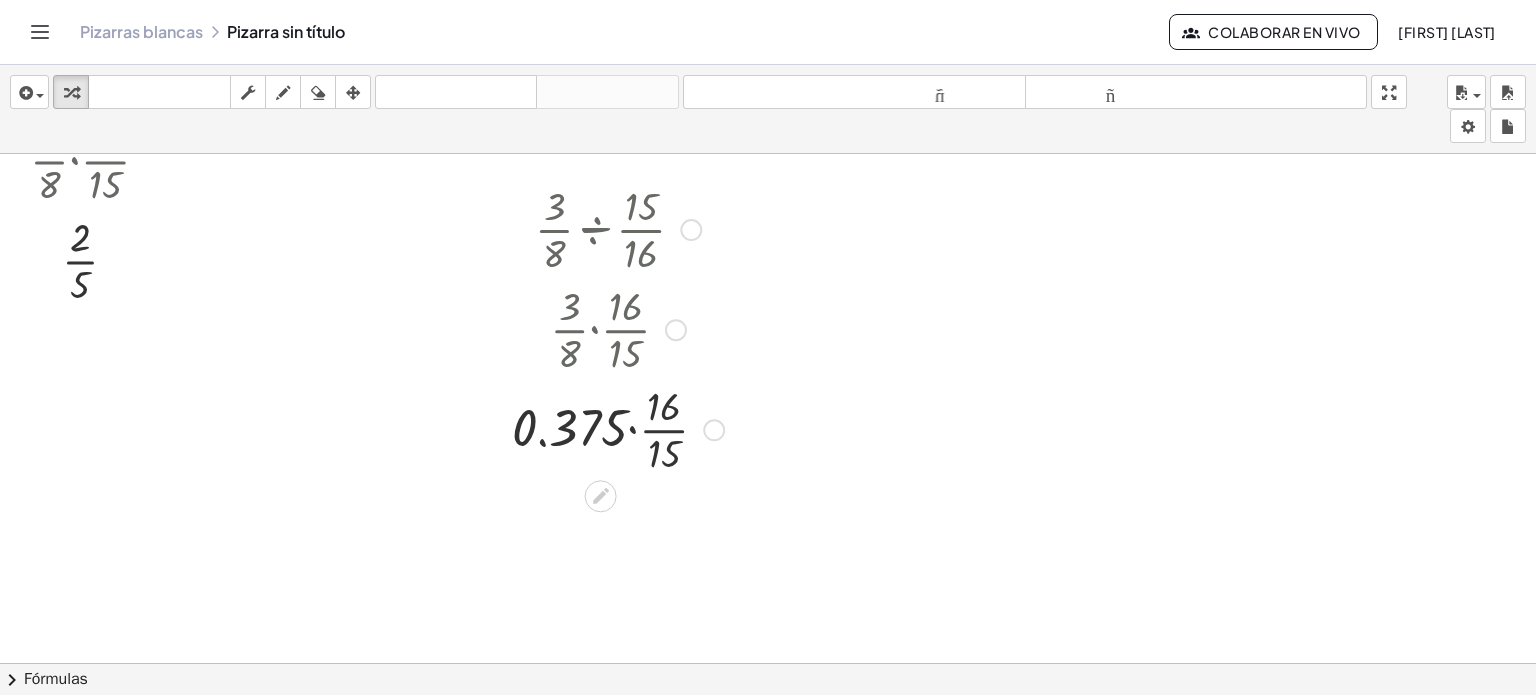 click at bounding box center (618, 428) 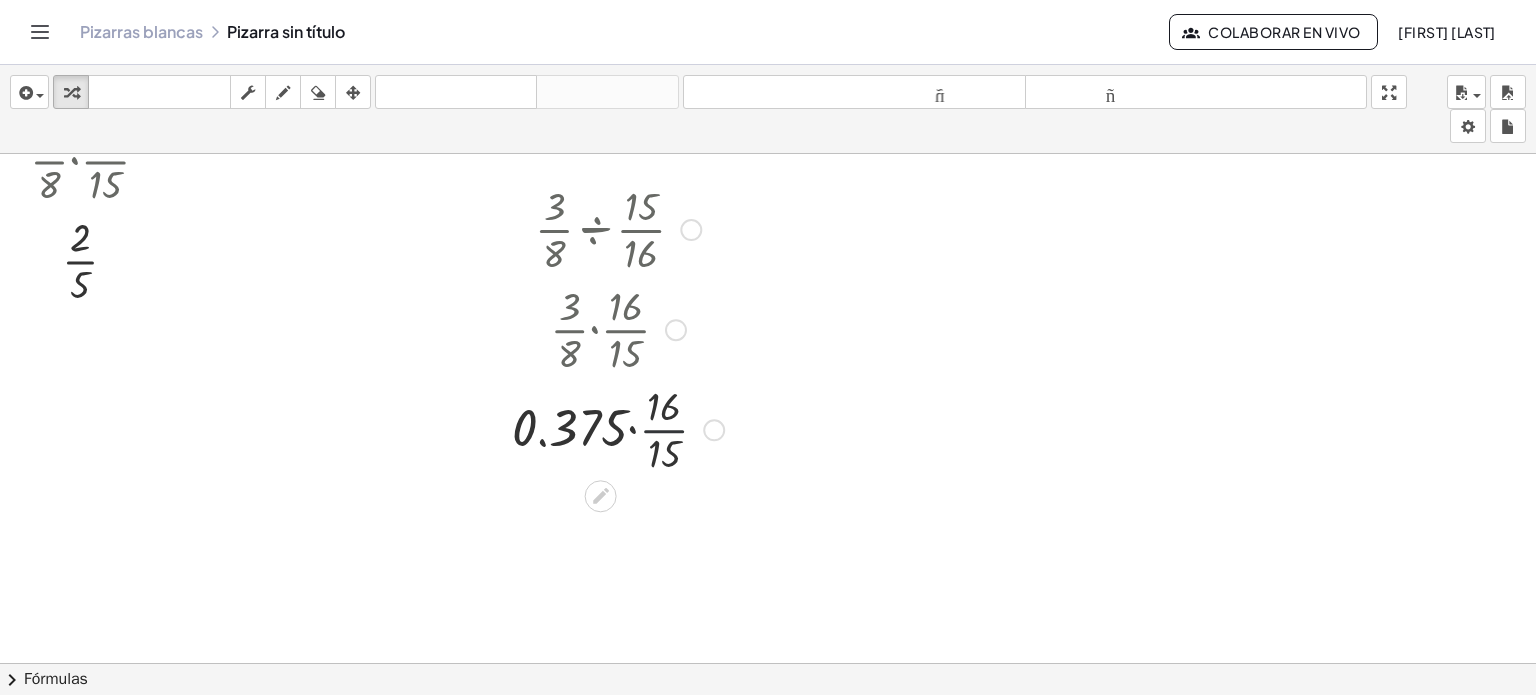 click at bounding box center (618, 428) 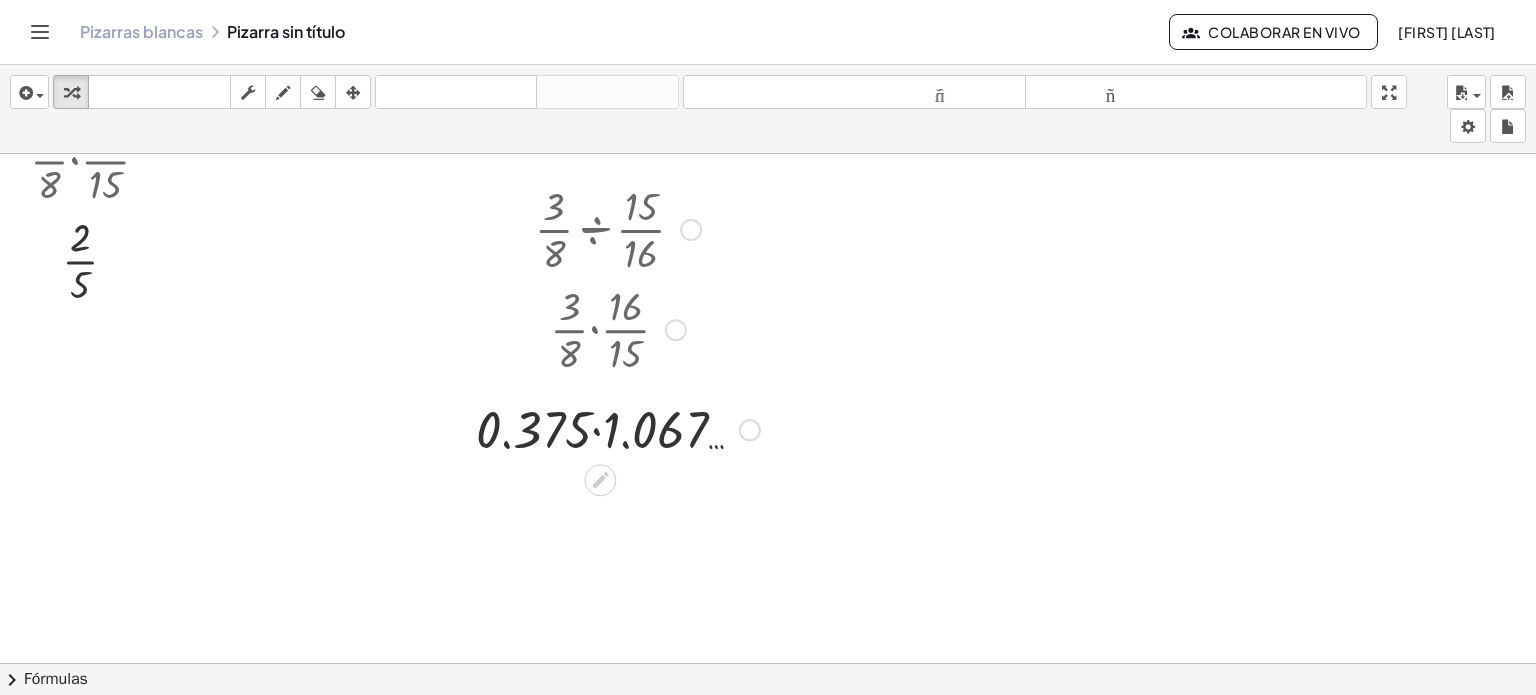 click at bounding box center (618, 428) 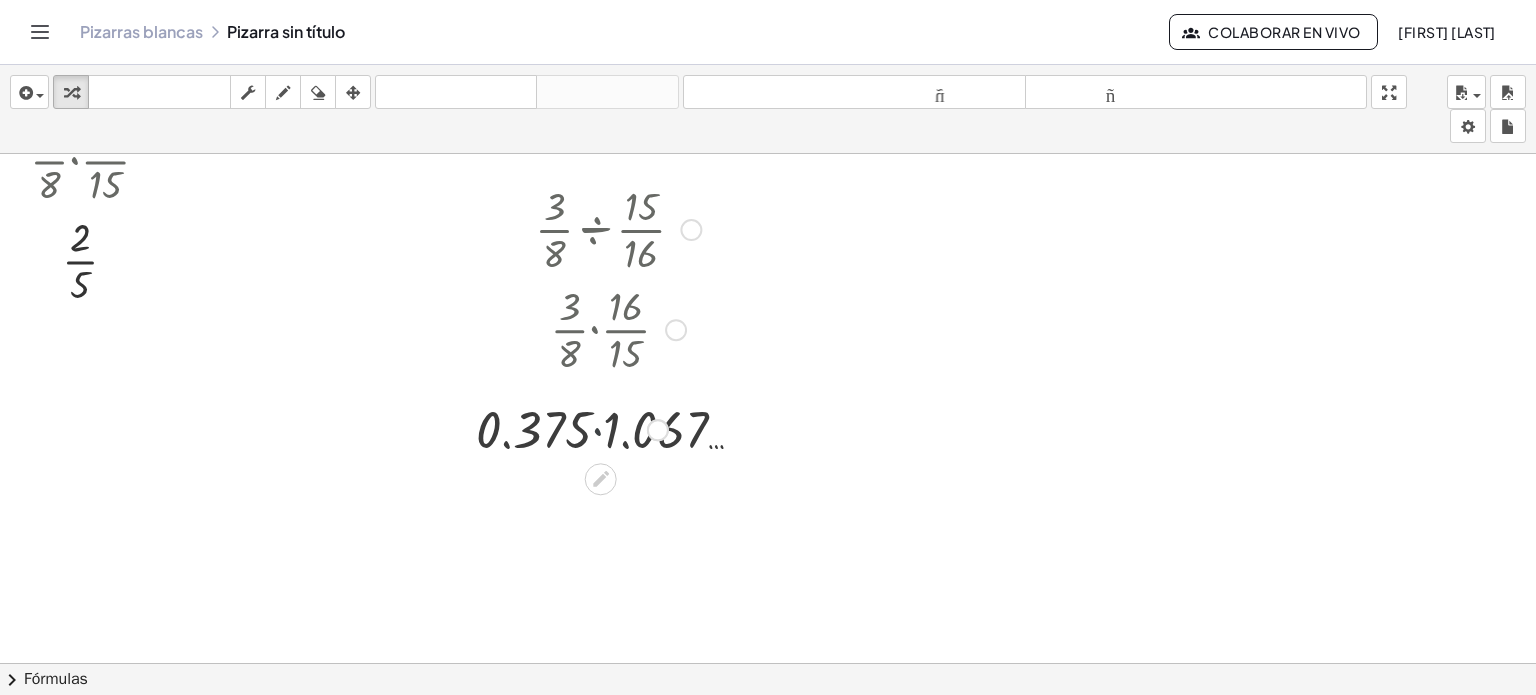 click at bounding box center [618, 428] 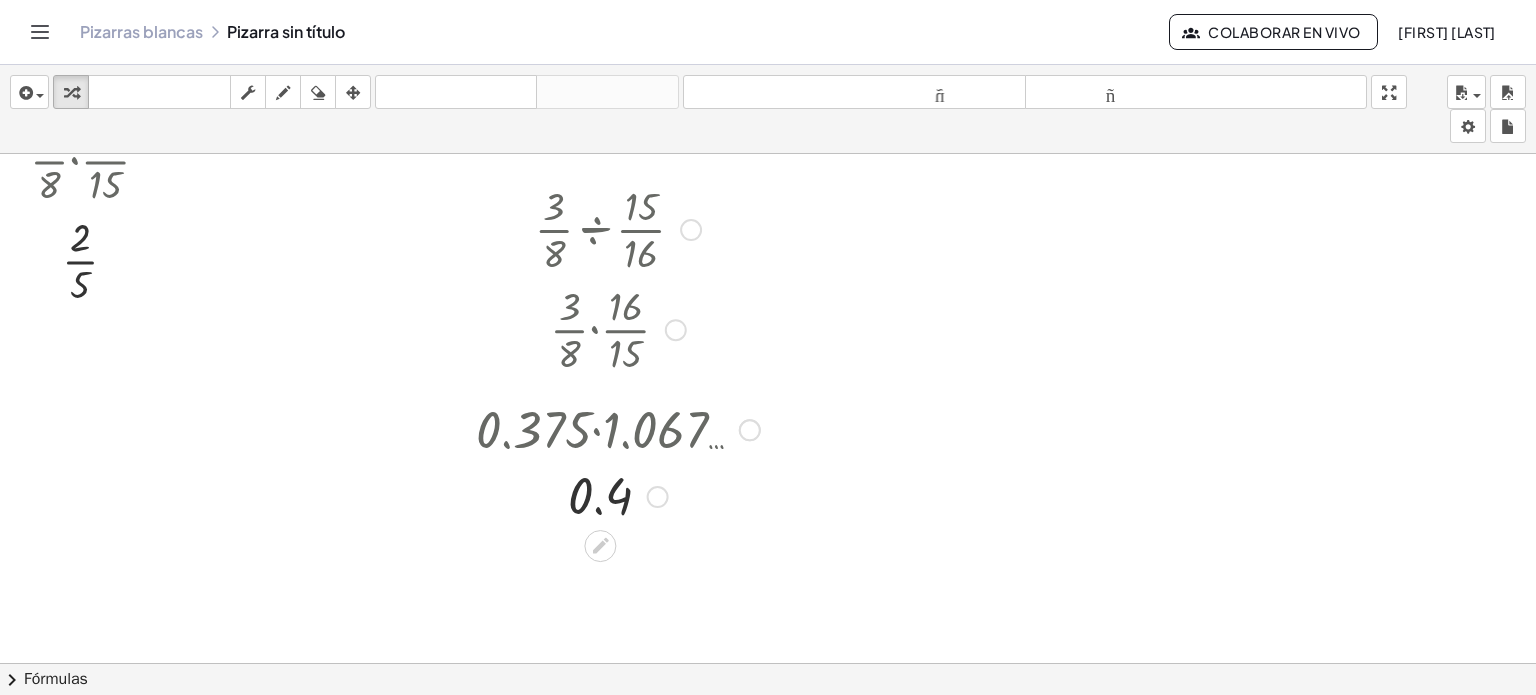 scroll, scrollTop: 120, scrollLeft: 0, axis: vertical 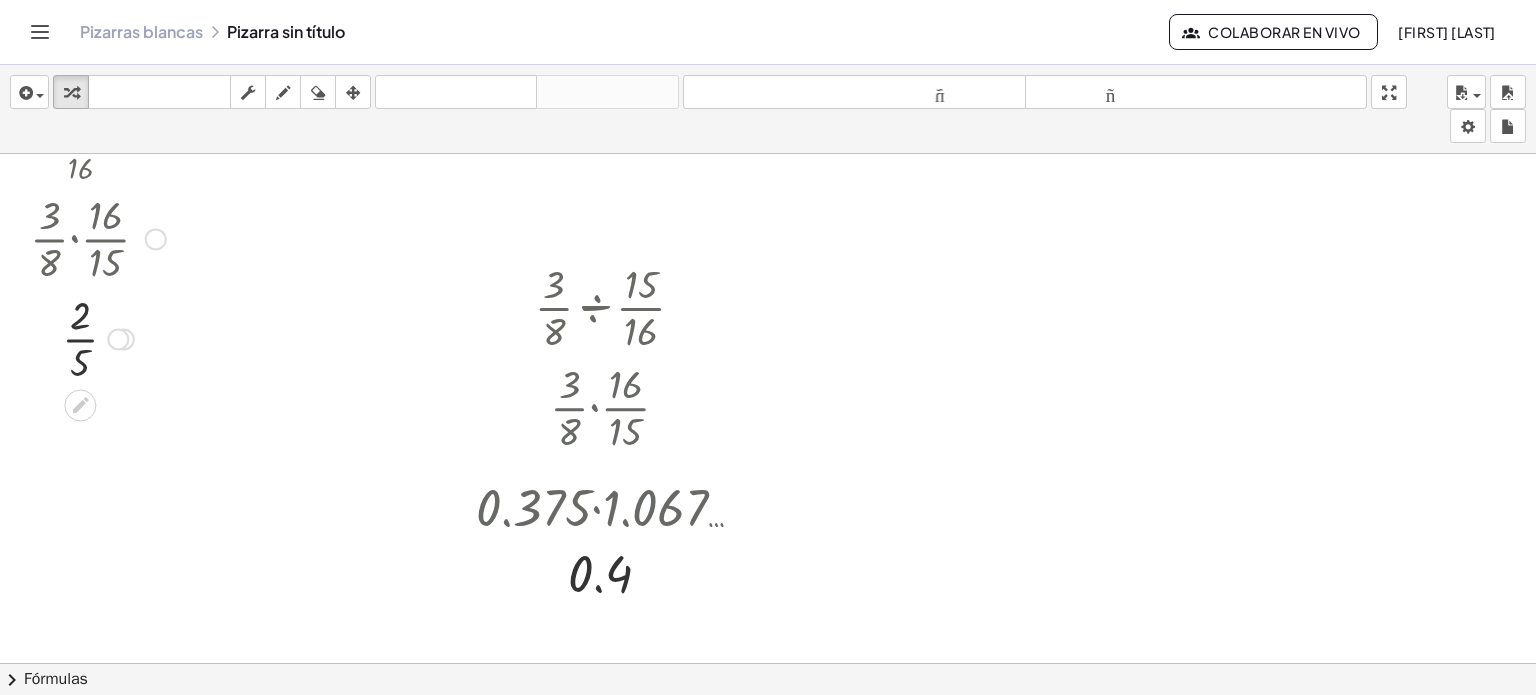 click at bounding box center [98, 337] 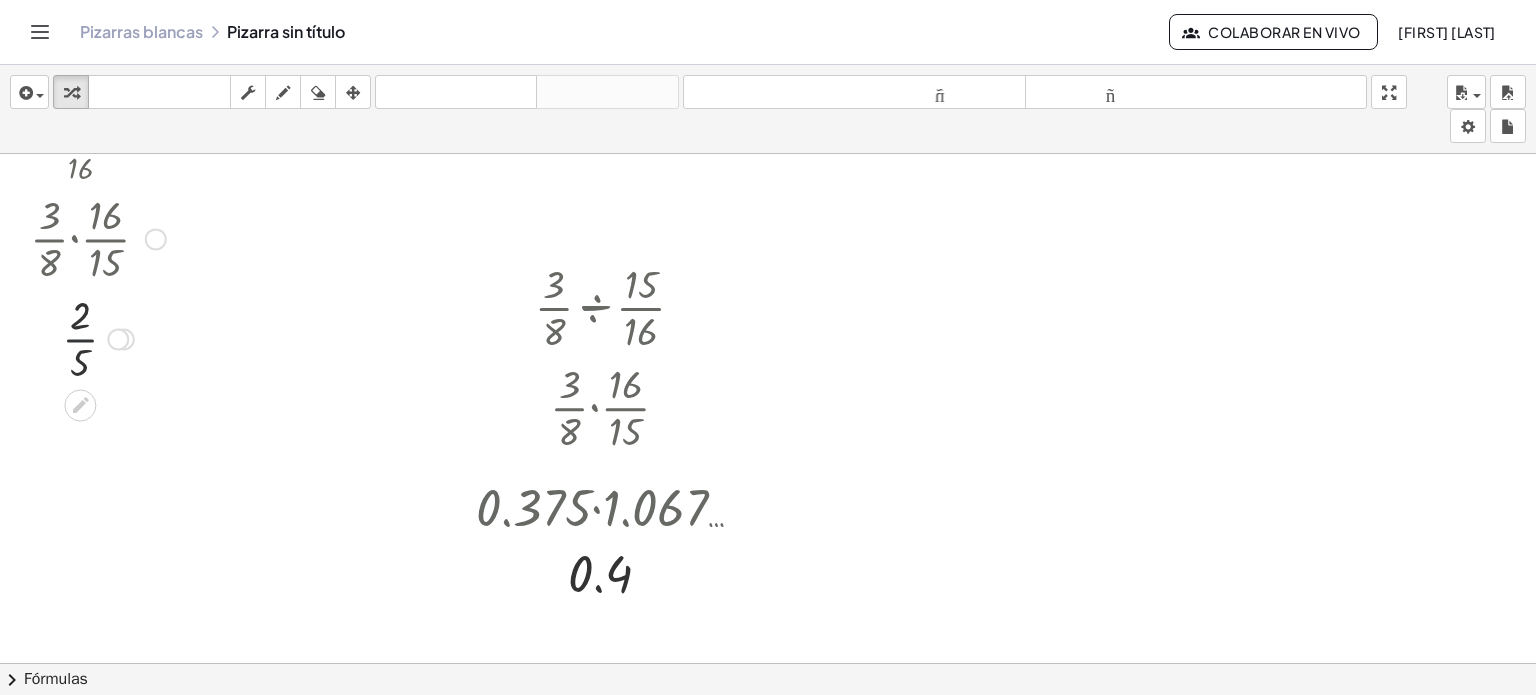 click at bounding box center [98, 337] 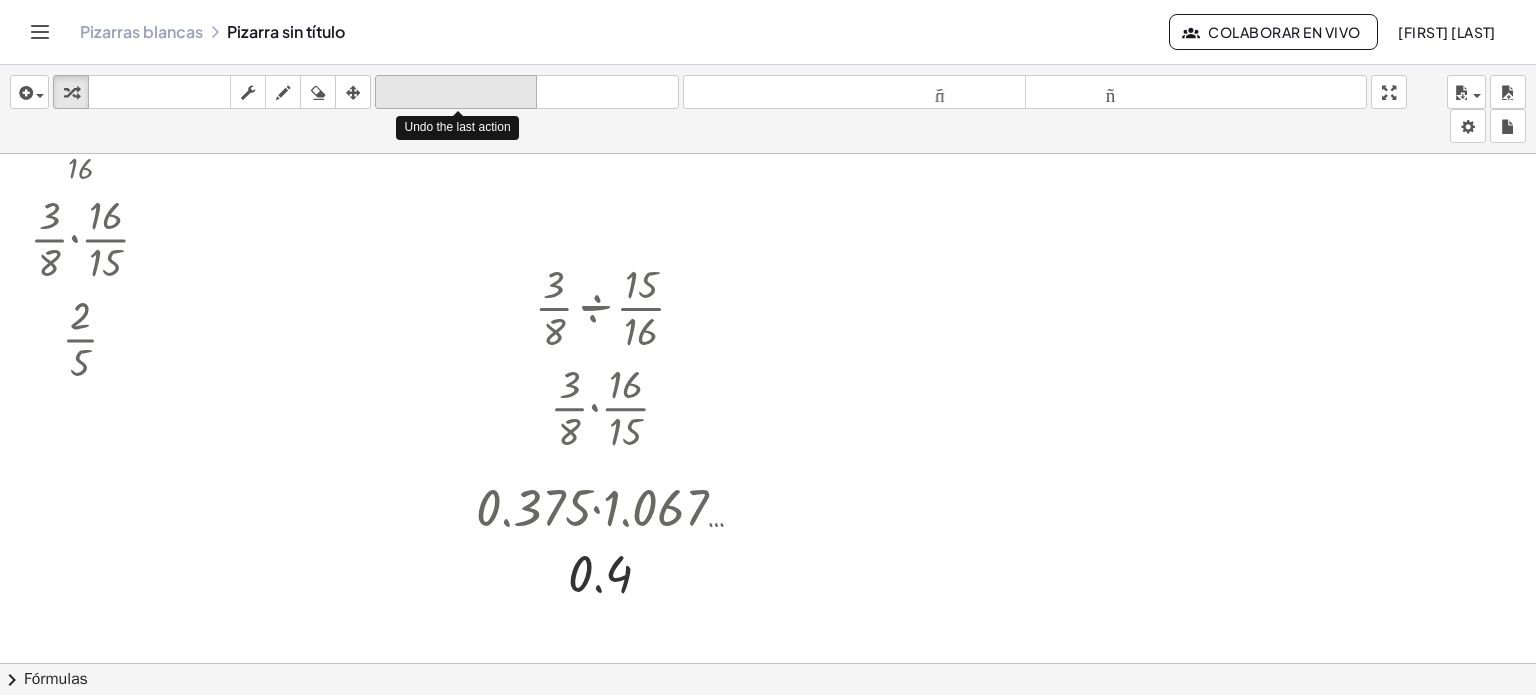 click on "deshacer" at bounding box center (456, 92) 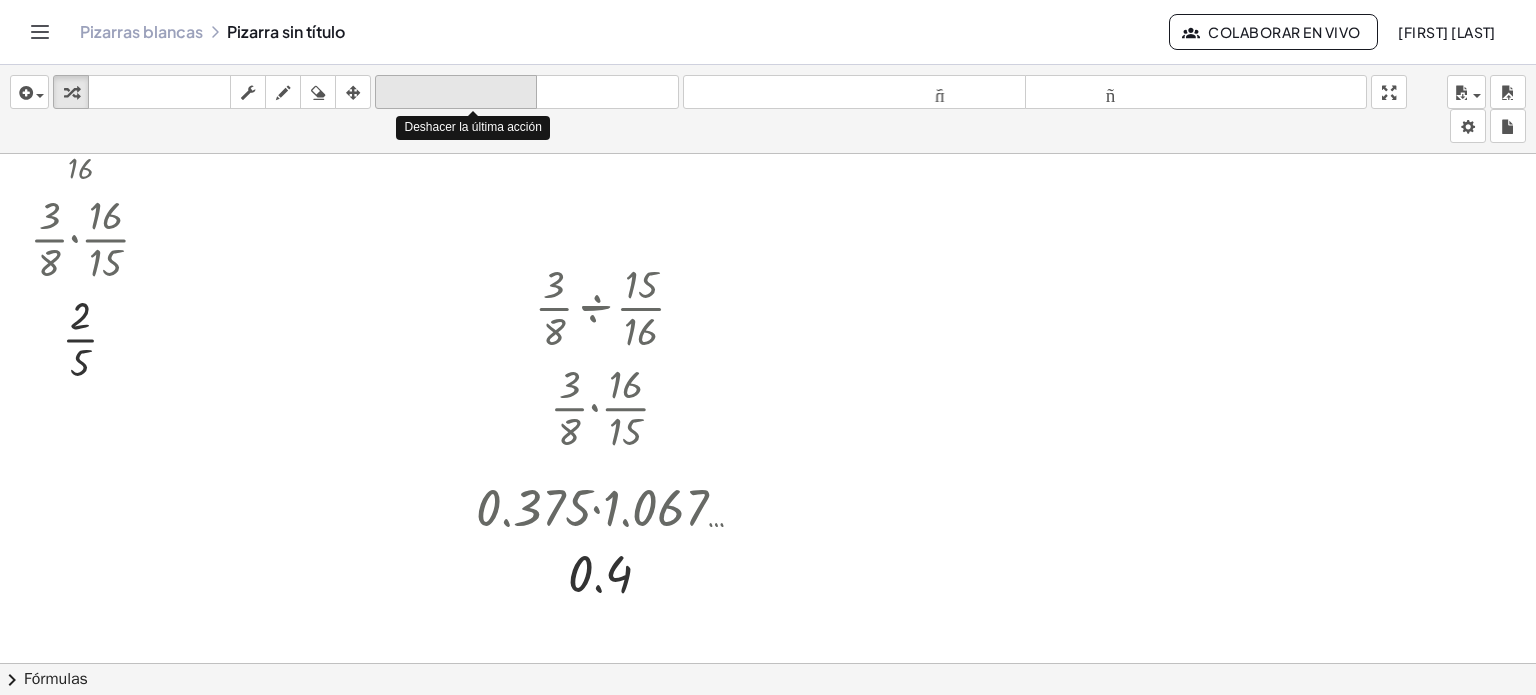 click on "deshacer" at bounding box center (456, 92) 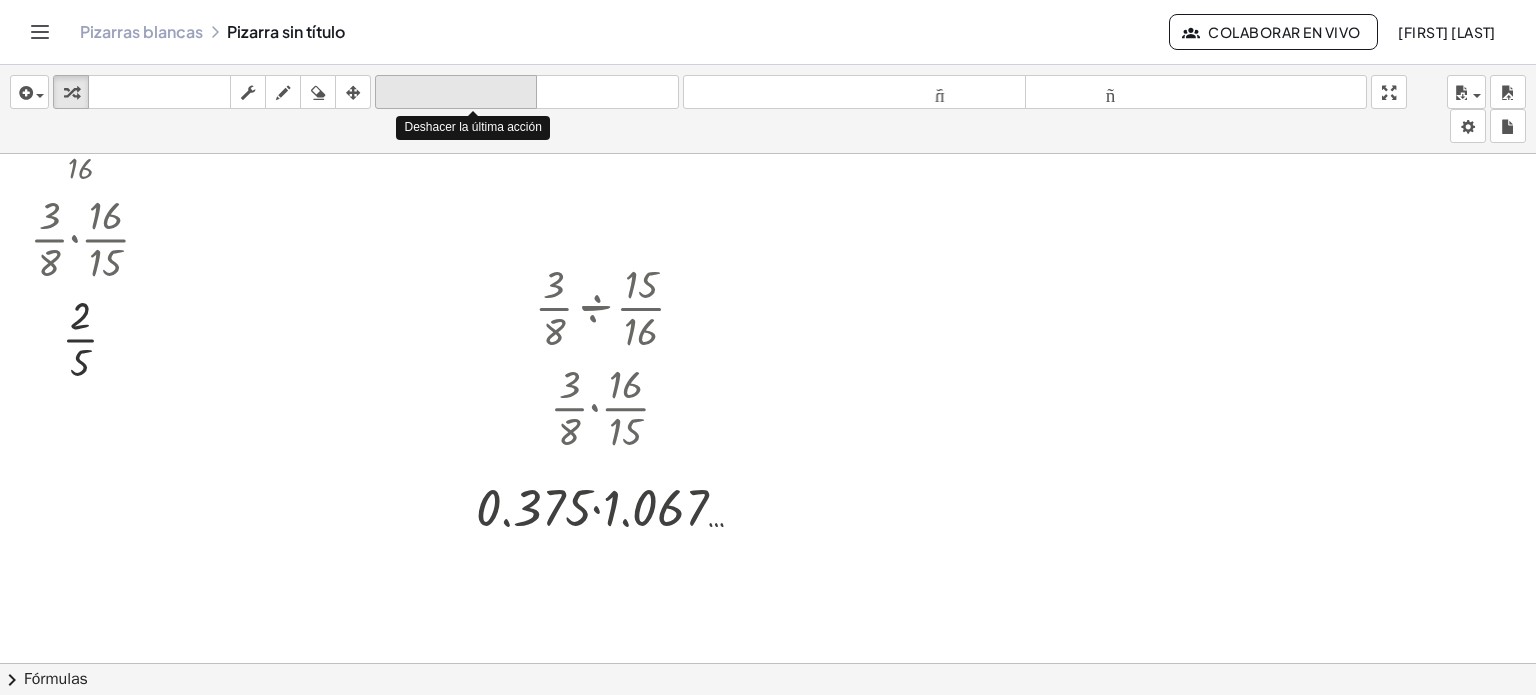 click on "deshacer" at bounding box center [456, 92] 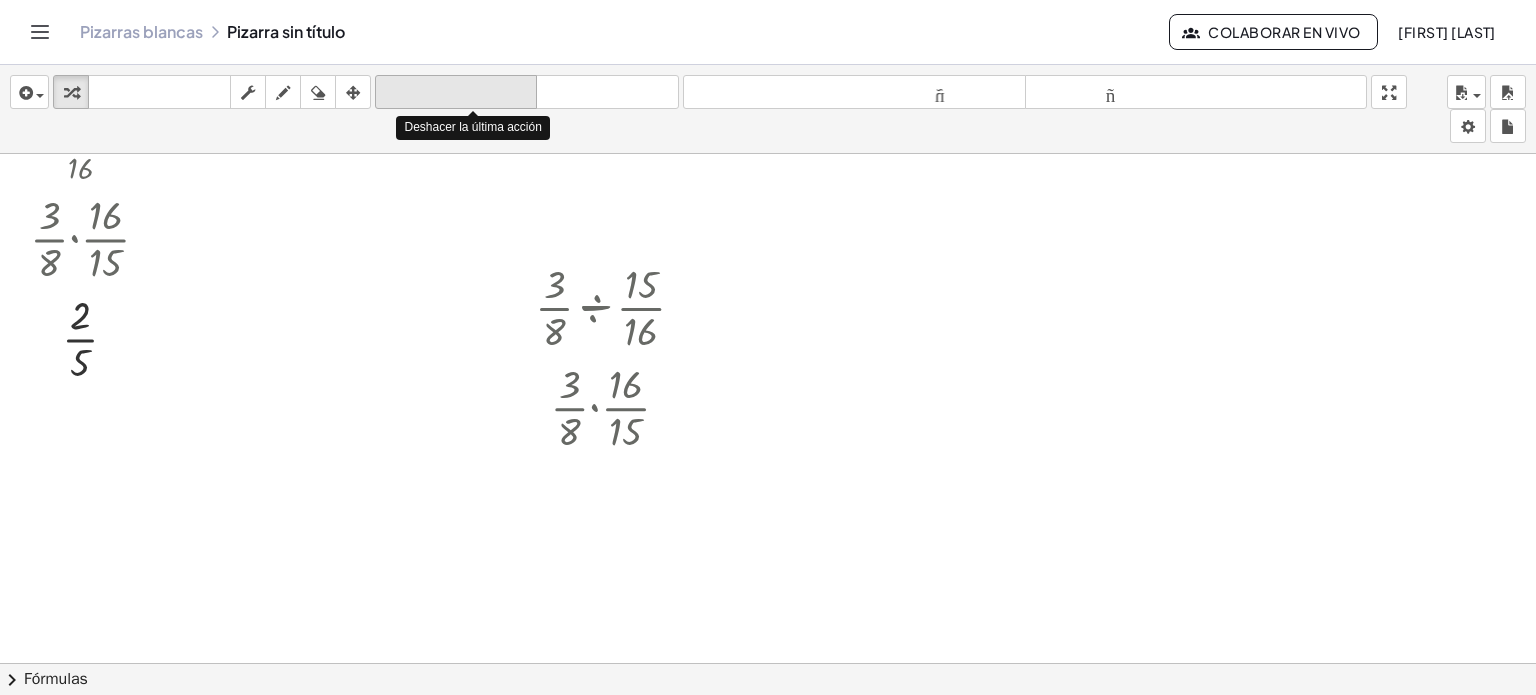 click on "deshacer" at bounding box center [456, 92] 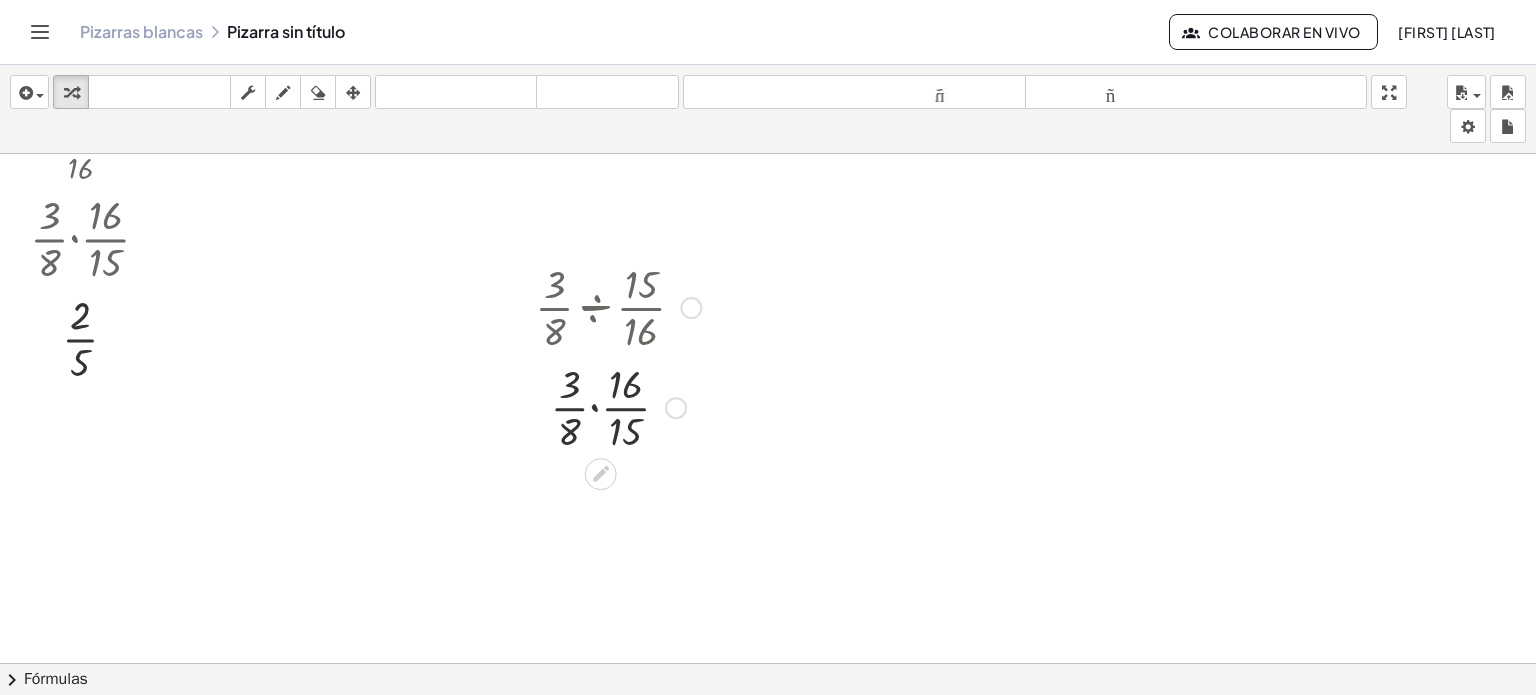 click at bounding box center (618, 406) 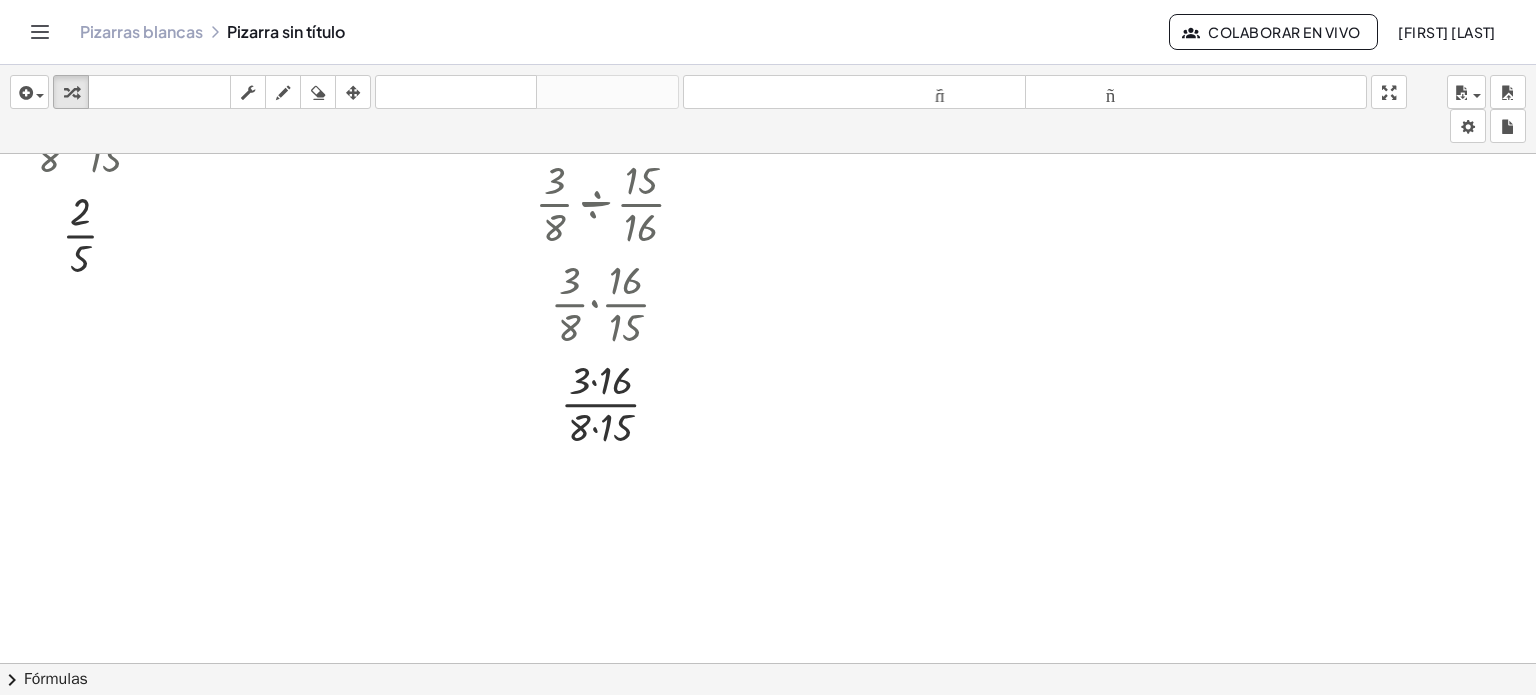 scroll, scrollTop: 226, scrollLeft: 0, axis: vertical 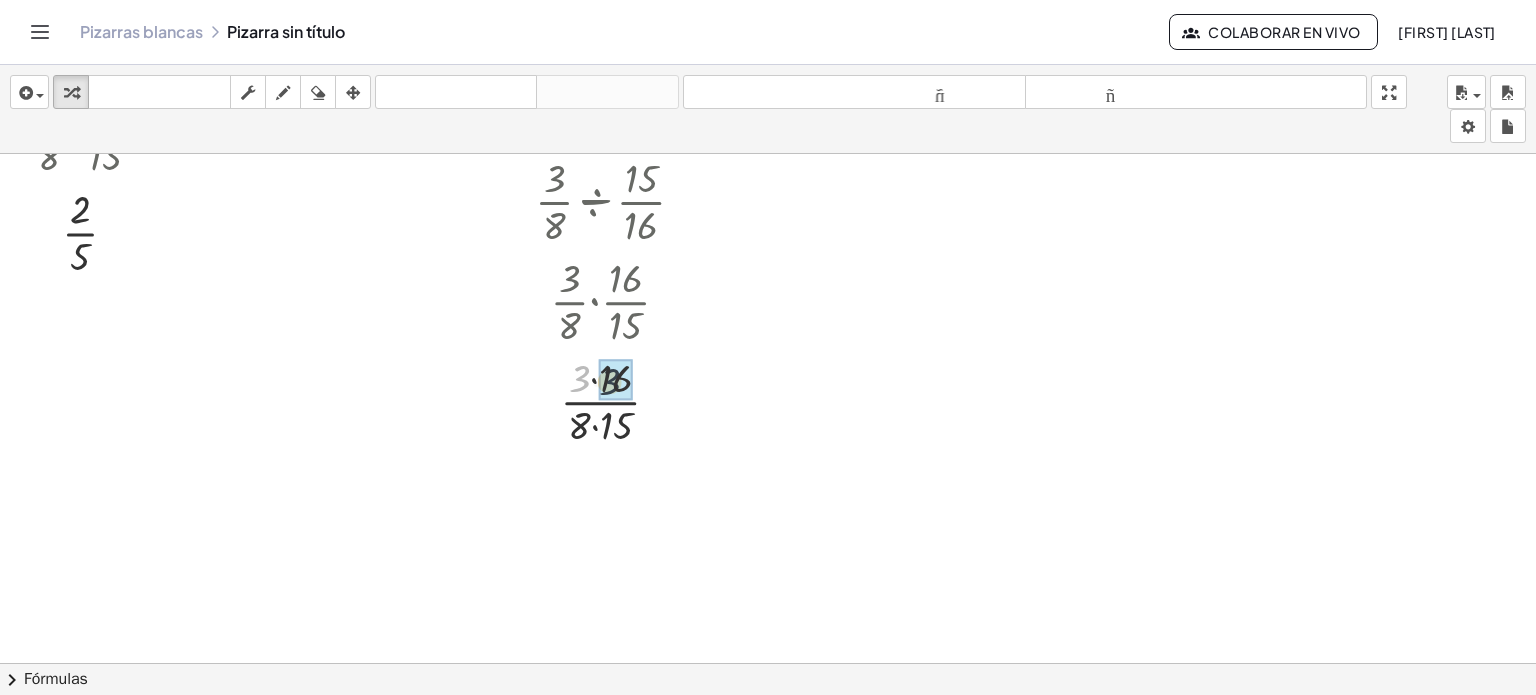 drag, startPoint x: 582, startPoint y: 376, endPoint x: 601, endPoint y: 378, distance: 19.104973 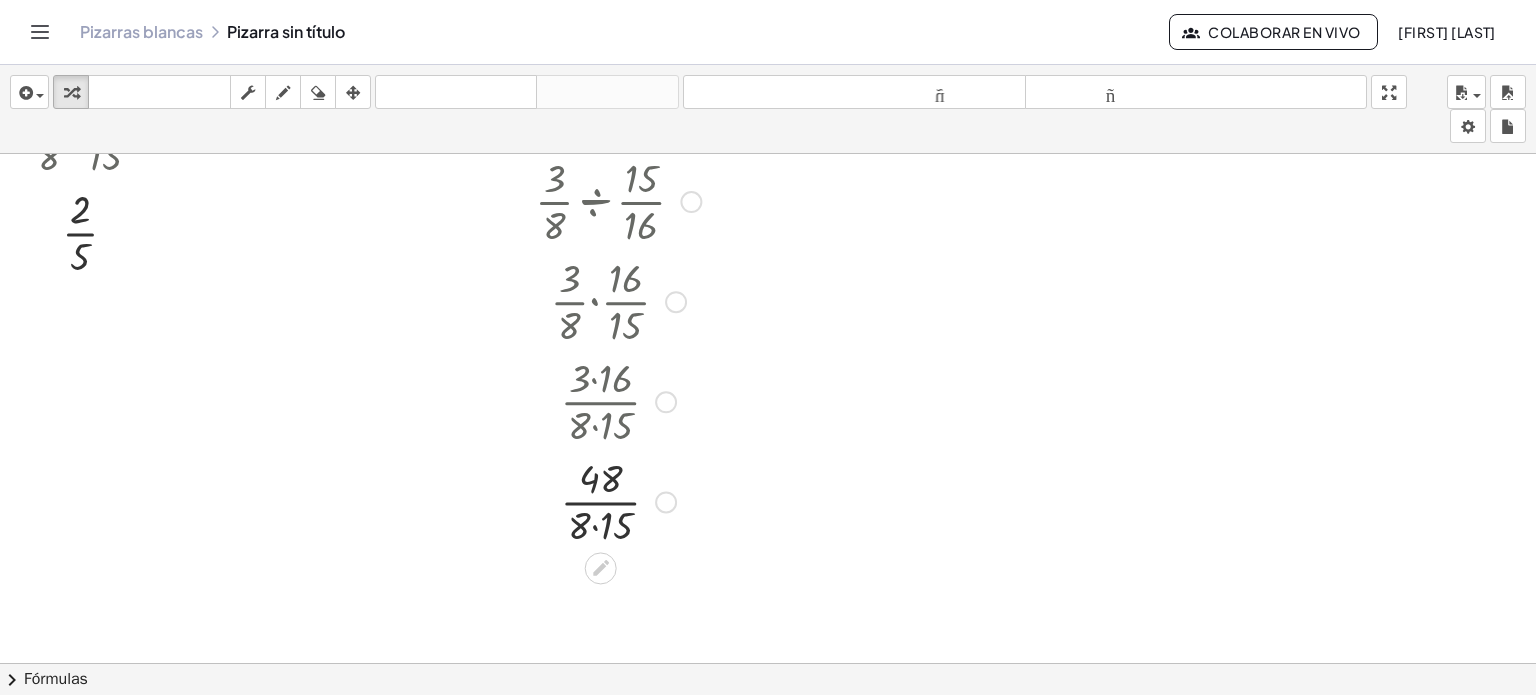 scroll, scrollTop: 318, scrollLeft: 0, axis: vertical 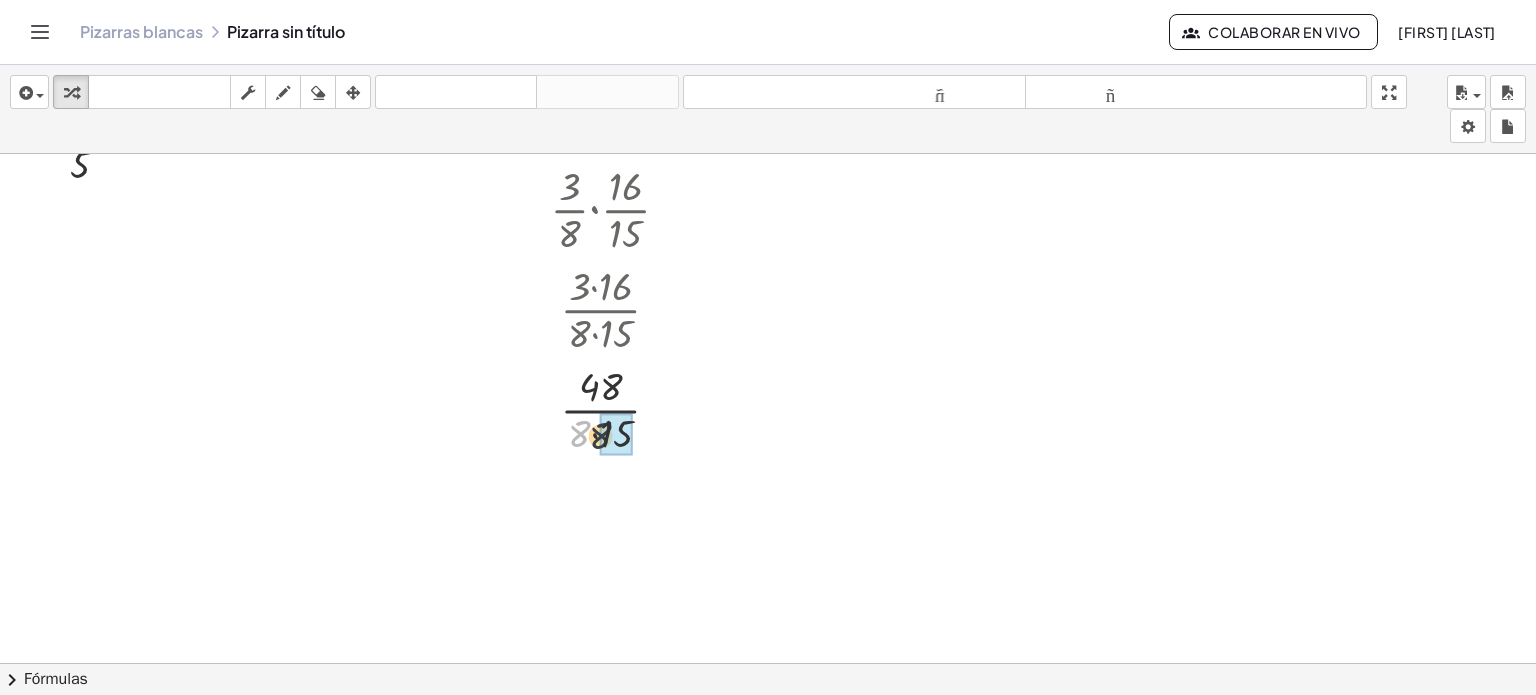 drag, startPoint x: 582, startPoint y: 427, endPoint x: 612, endPoint y: 432, distance: 30.413813 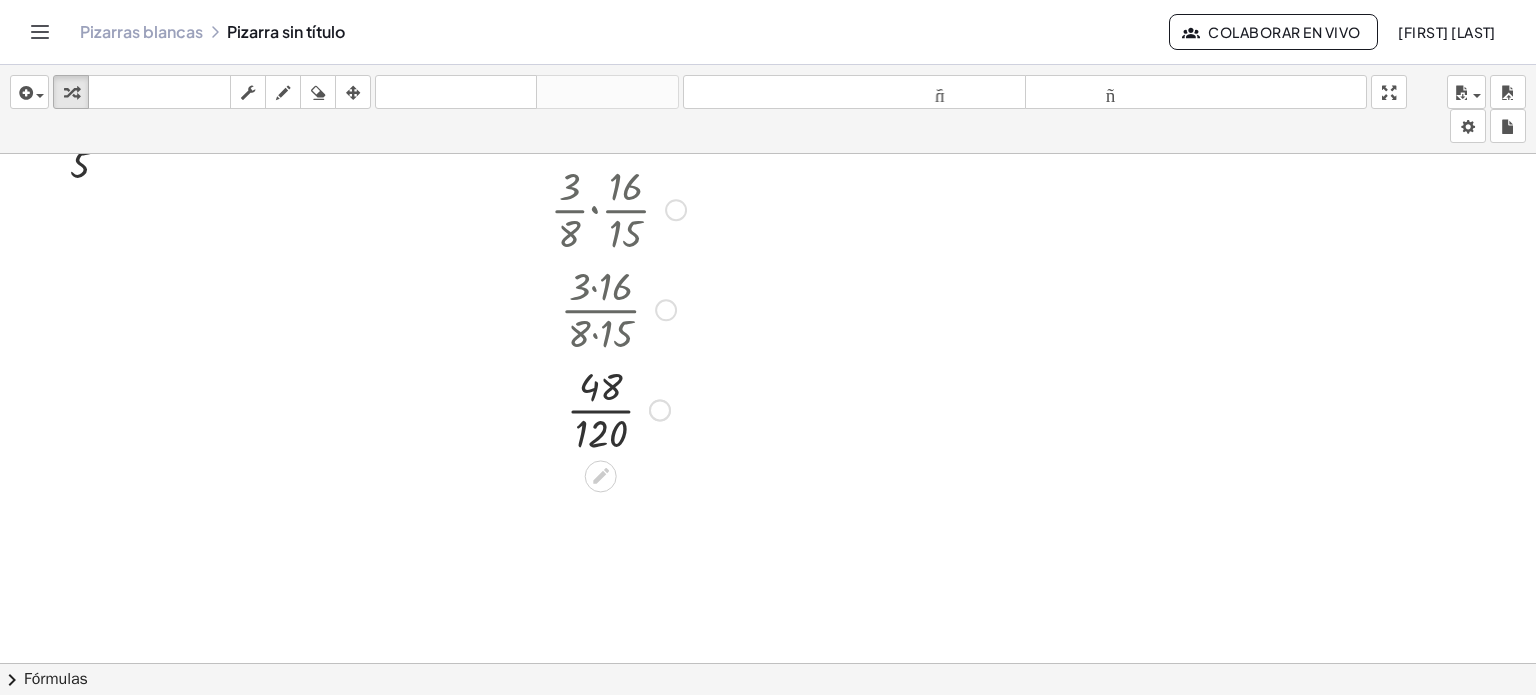 click at bounding box center (618, 408) 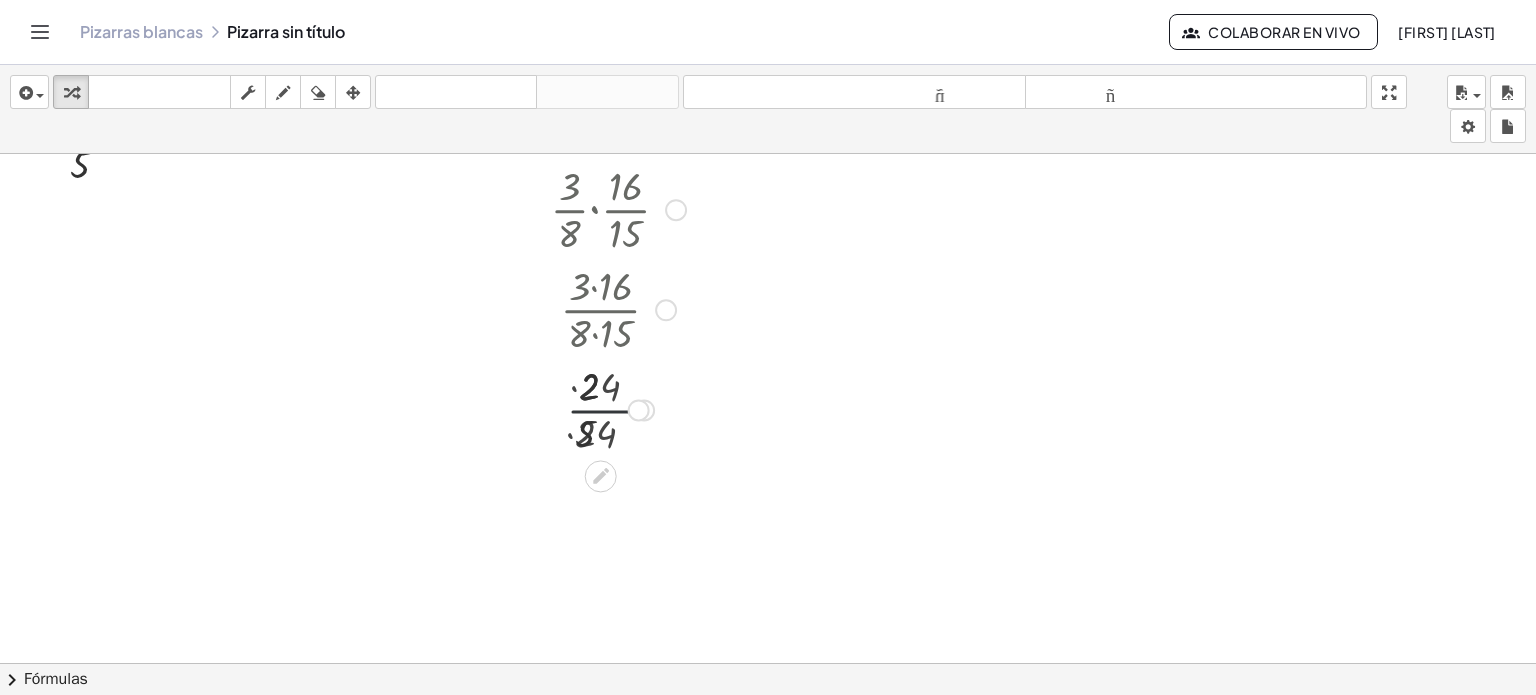 click at bounding box center (618, 408) 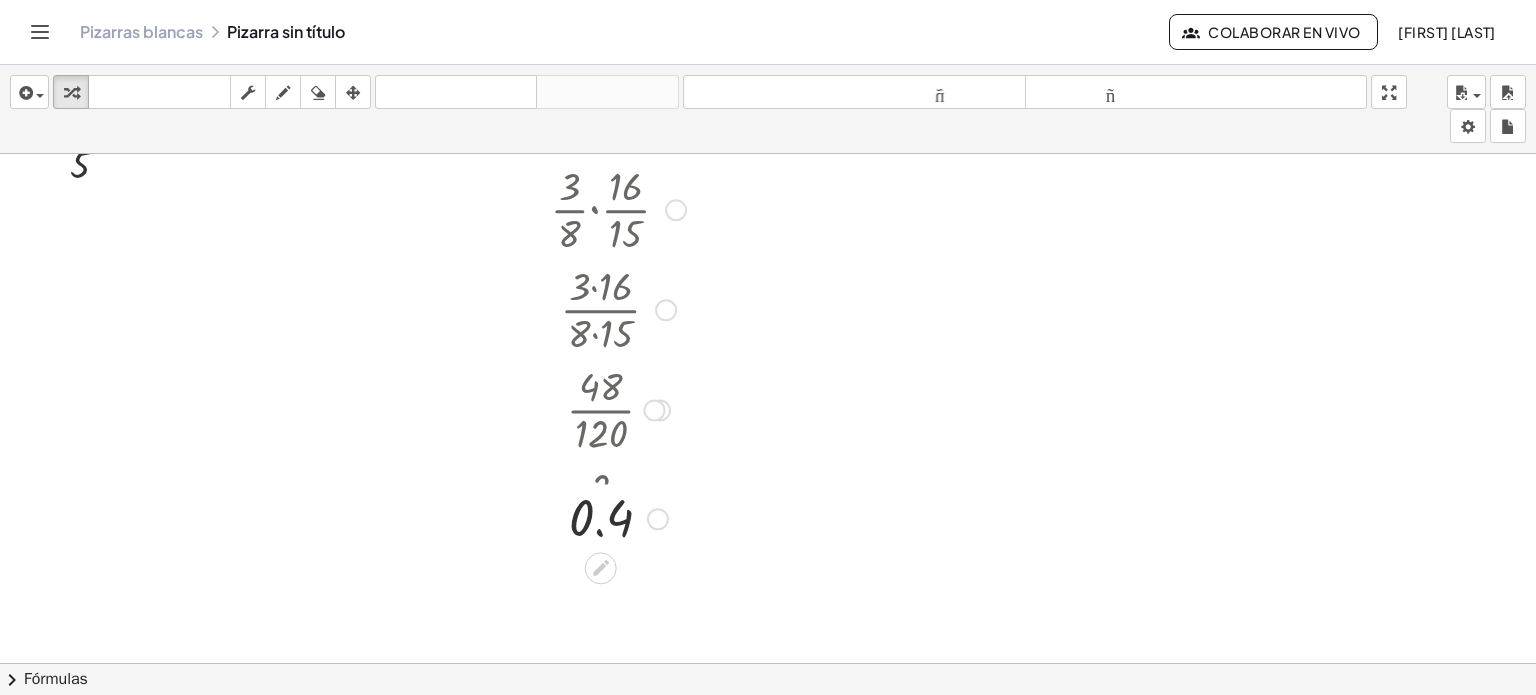 drag, startPoint x: 658, startPoint y: 591, endPoint x: 644, endPoint y: 509, distance: 83.18654 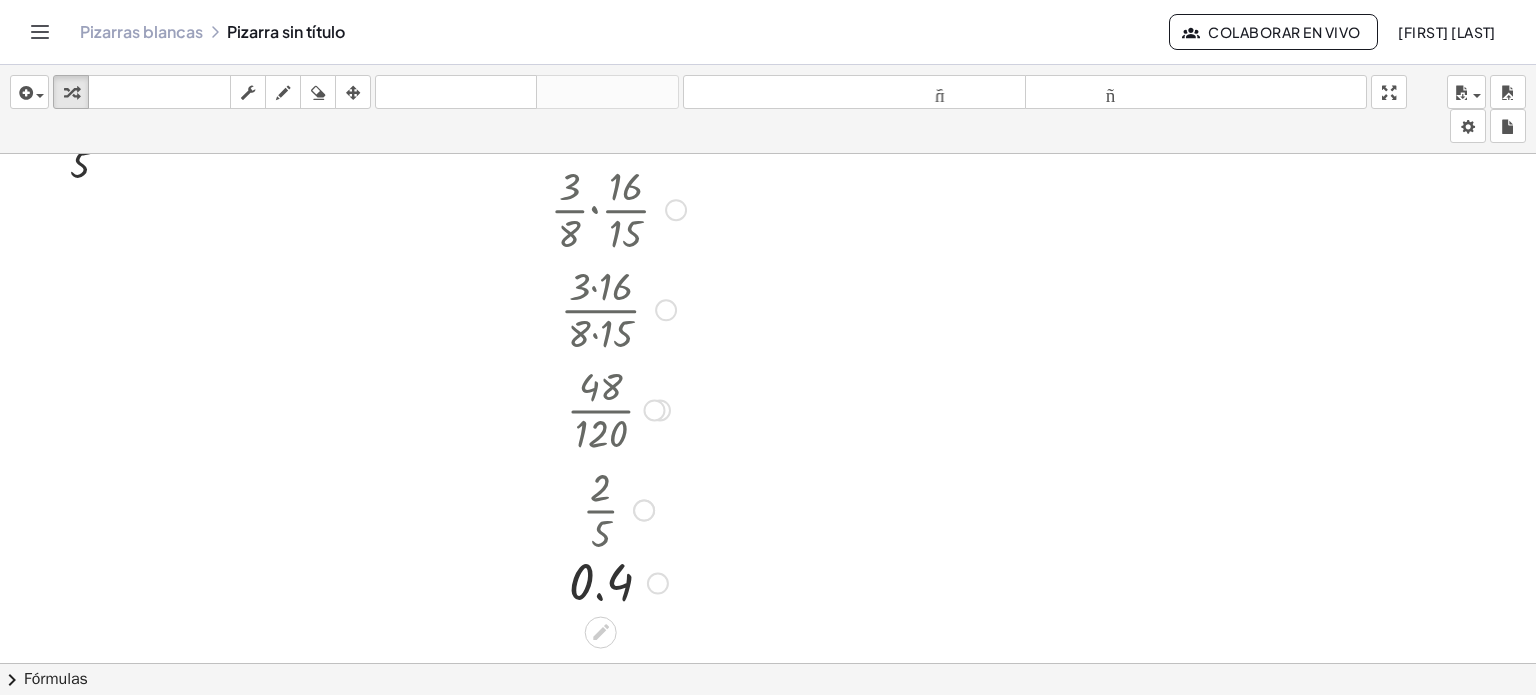 drag, startPoint x: 648, startPoint y: 508, endPoint x: 659, endPoint y: 587, distance: 79.762146 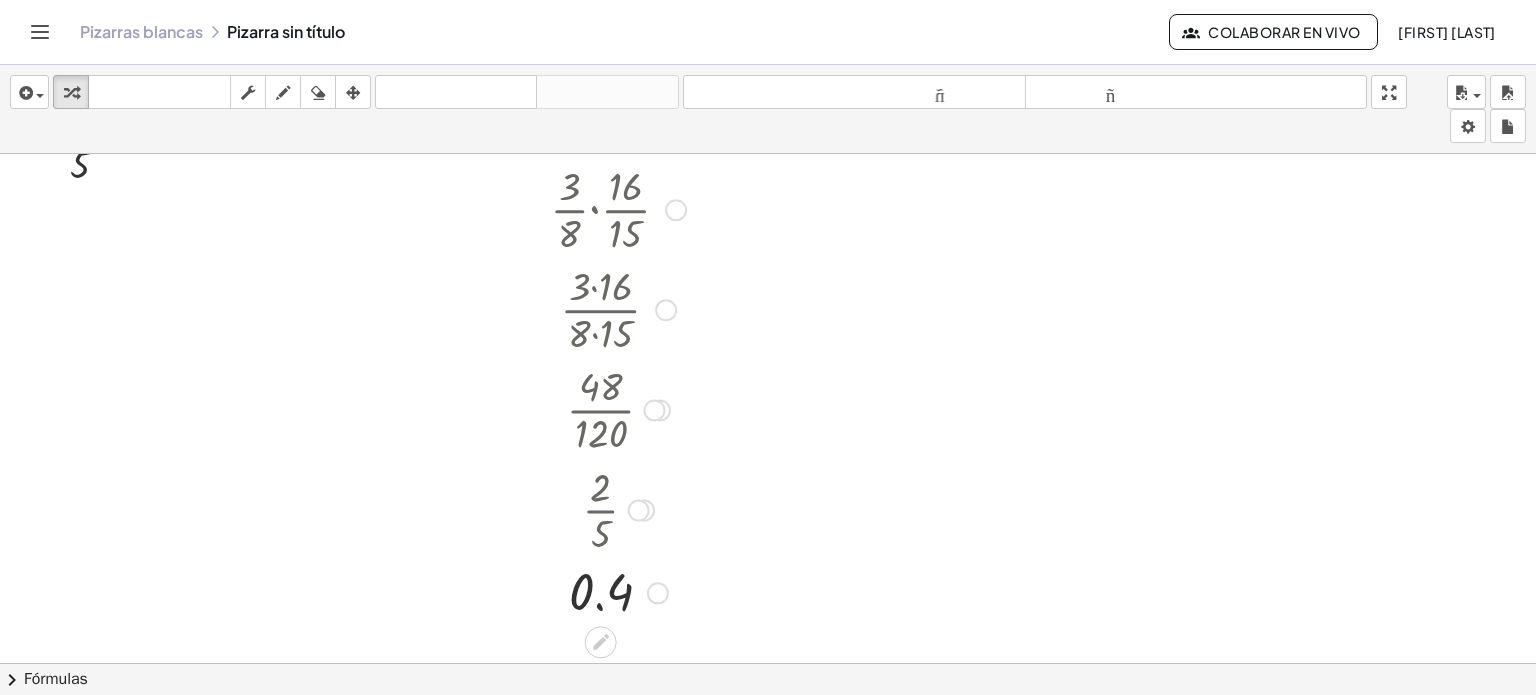 click at bounding box center [639, 510] 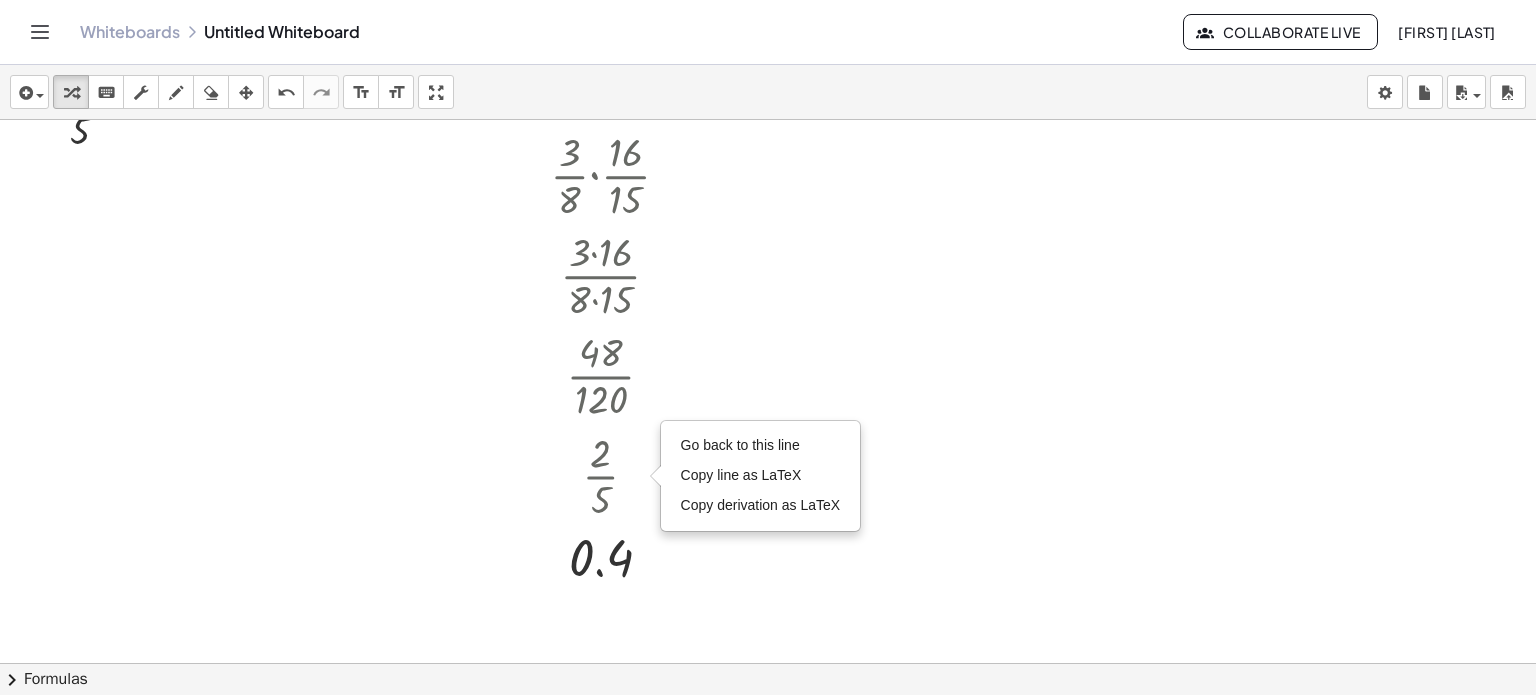 click at bounding box center (768, 345) 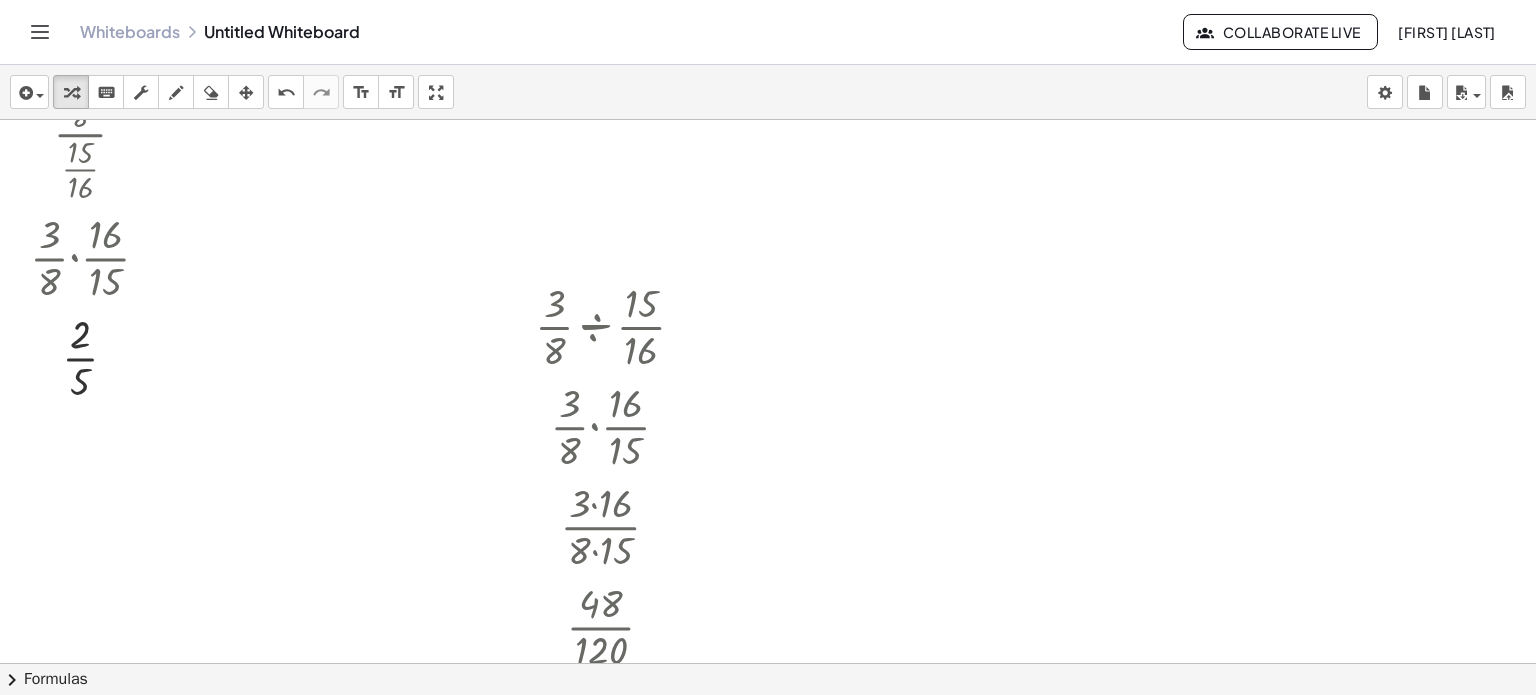 scroll, scrollTop: 66, scrollLeft: 0, axis: vertical 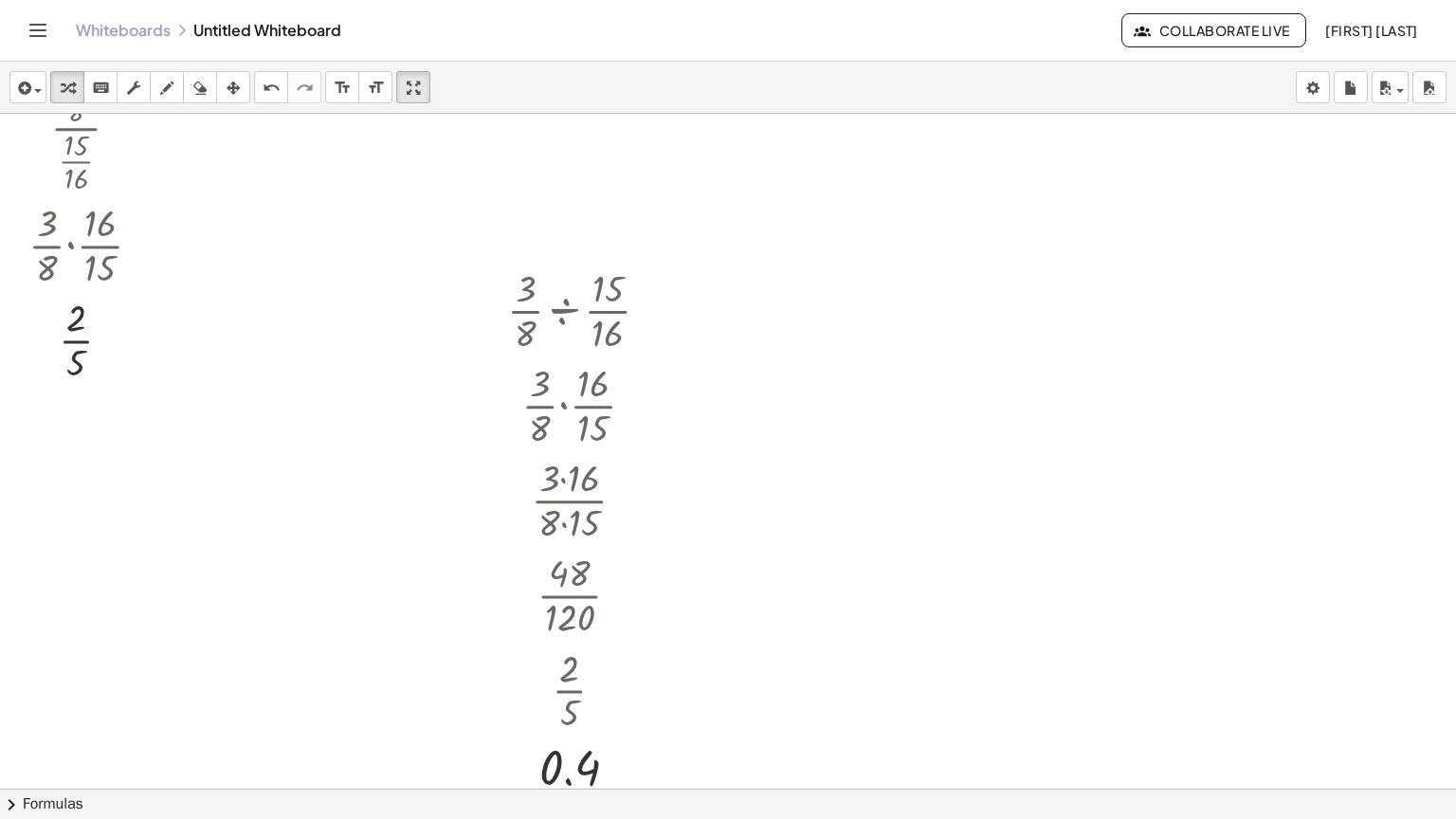 drag, startPoint x: 411, startPoint y: 89, endPoint x: 411, endPoint y: 204, distance: 115 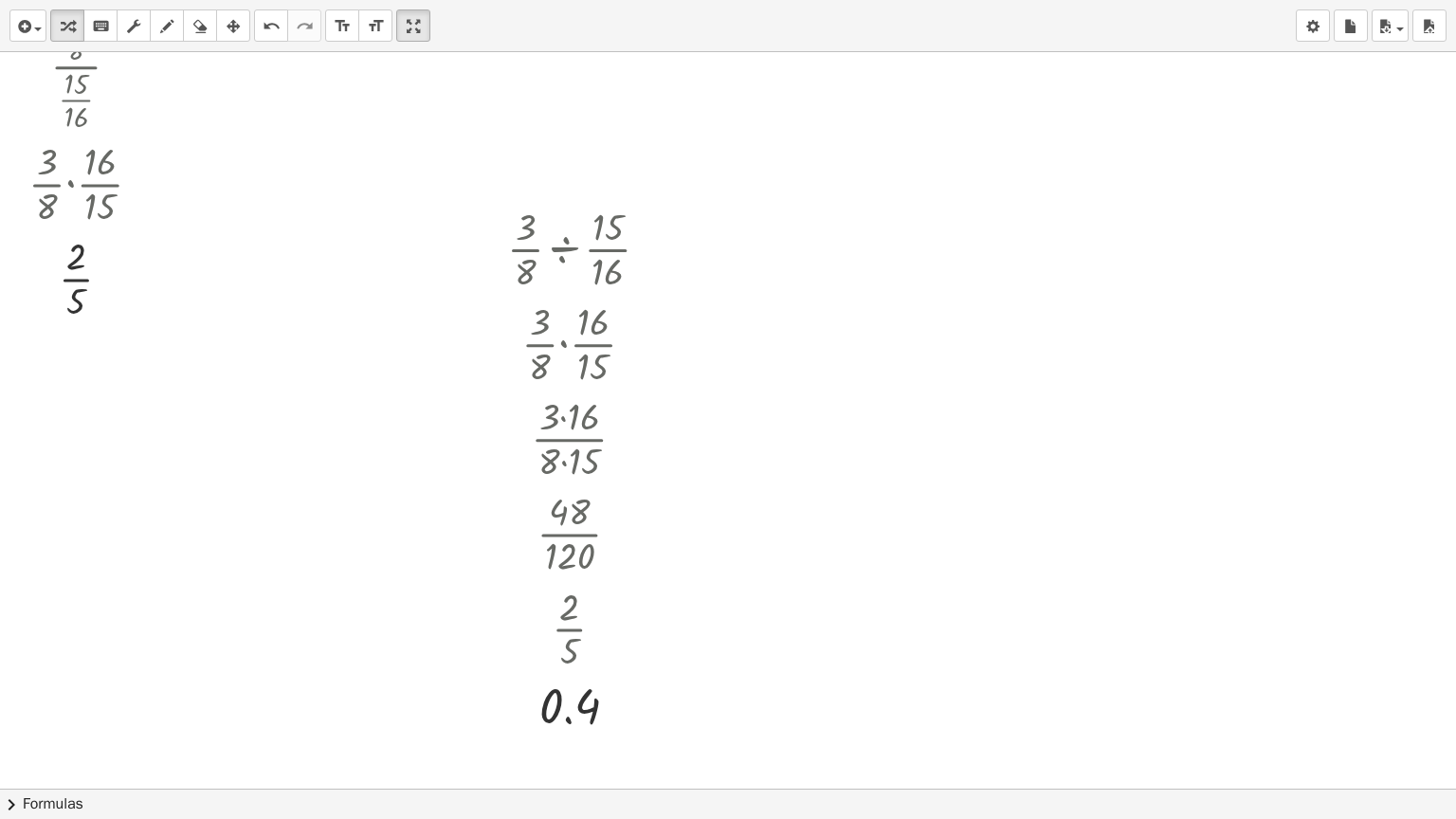 click on "insert select one: Math Expression Function Text Youtube Video Graphing Geometry Geometry 3D transform keyboard keypad scrub draw erase arrange undo undo redo redo format_size smaller format_size larger fullscreen load   save new settings · · 3 · 8 · · 15 · 16 · · 3 · 8 · · 16 · 15 · · 1 · 8 · · 16 · 5 · 1 · · 2 · 5 · 2 · 5 · · 3 · 8 ÷ · 15 · 16 · · 3 · 8 · · 16 · 15 · 3 · 16 · 8 · 15 · 48 · 8 · 15 · 48 · 120 · 2 · 24 · 5 · 24 · 2 · 5 Go back to this line Copy line as LaTeX Copy derivation as LaTeX 0.4 × chevron_right  Formulas
Drag one side of a formula onto a highlighted expression on the canvas to apply it.
Quadratic Formula
+ · a · x 2 + · b · x + c = 0
⇔
x = · ( − b ± 2 √ ( + b 2 − · 4 · a · c ) ) · 2 · a
+ x 2 + · p · x + q = 0 x = − ·" at bounding box center (728, 410) 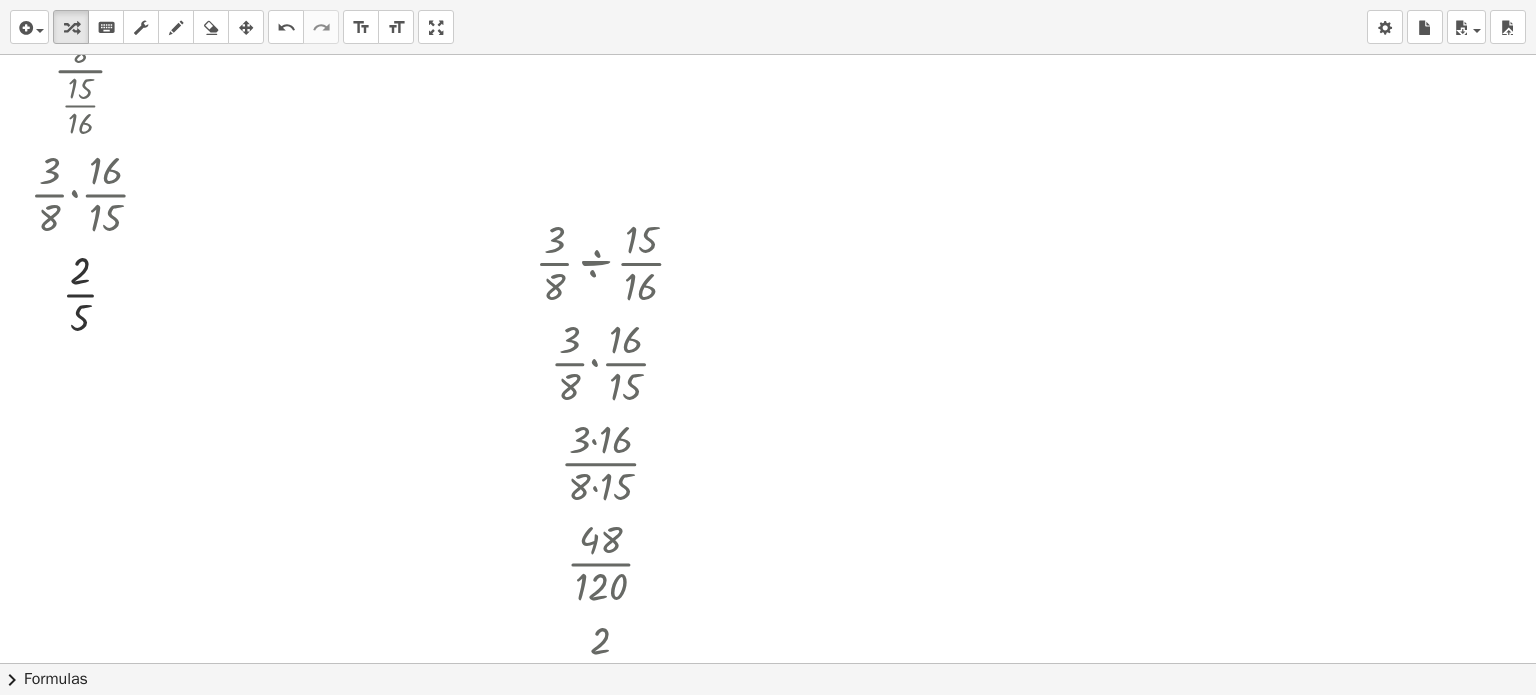 drag, startPoint x: 428, startPoint y: 28, endPoint x: 428, endPoint y: -93, distance: 121 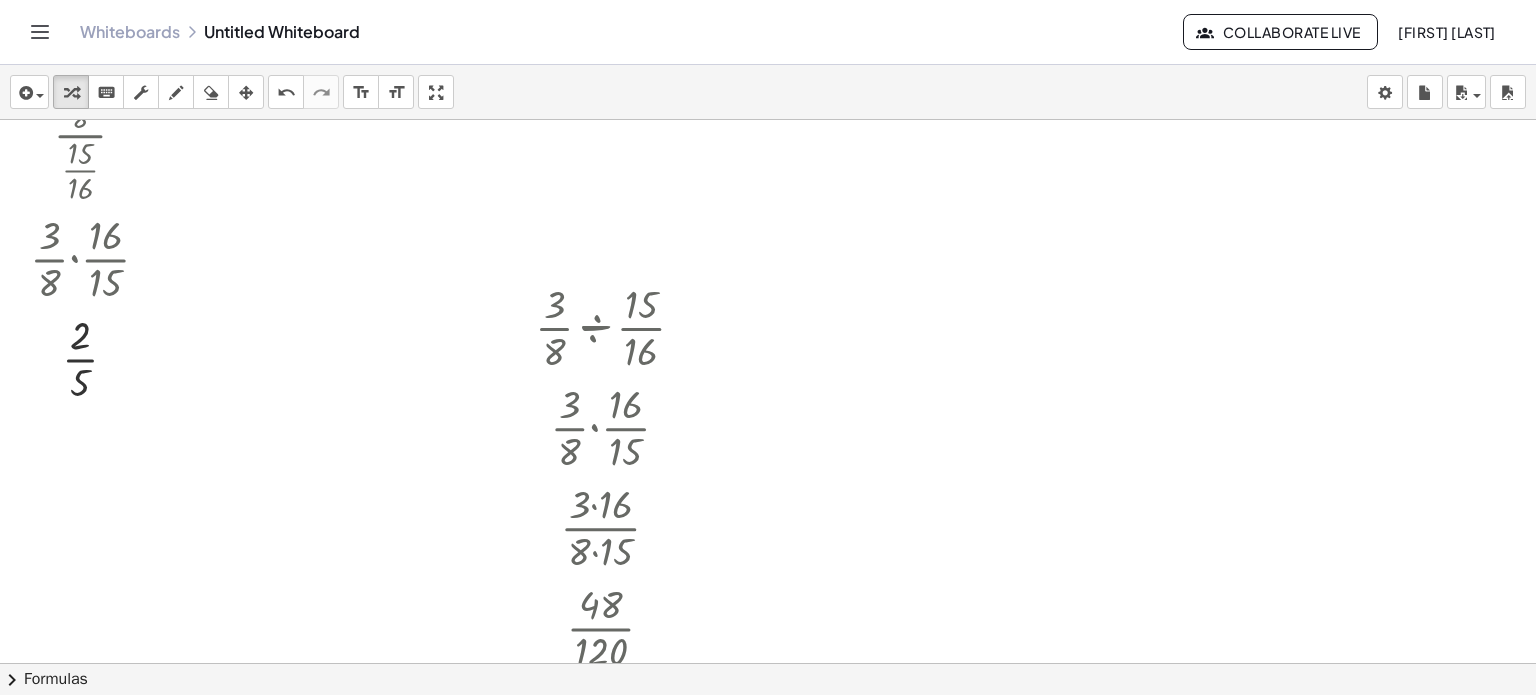 click on "Graspable Math Activities Whiteboards Classes Account v1.28.3 | Privacy policy © 2025 | Graspable, Inc. Whiteboards Untitled Whiteboard Collaborate Live  [FIRST] [LAST]   insert select one: Math Expression Function Text Youtube Video Graphing Geometry Geometry 3D transform keyboard keypad scrub draw erase arrange undo undo redo redo format_size smaller format_size larger fullscreen load   save new settings · · 3 · 8 · · 15 · 16 · · 3 · 8 · · 16 · 15 · · 1 · 8 · · 16 · 5 · 1 · · 2 · 5 · 2 · 5 · · 3 · 8 ÷ · 15 · 16 · · 3 · 8 · · 16 · 15 · 3 · 16 · 8 · 15 · 48 · 8 · 15 · 48 · 120 · 2 · 24 · 5 · 24 · 2 · 5 Go back to this line Copy line as LaTeX Copy derivation as LaTeX 0.4 × chevron_right  Formulas
Drag one side of a formula onto a highlighted expression on the canvas to apply it.
Quadratic Formula
+ · a · x 2 + · b · x + c = 0
⇔
x = ·" at bounding box center (768, 347) 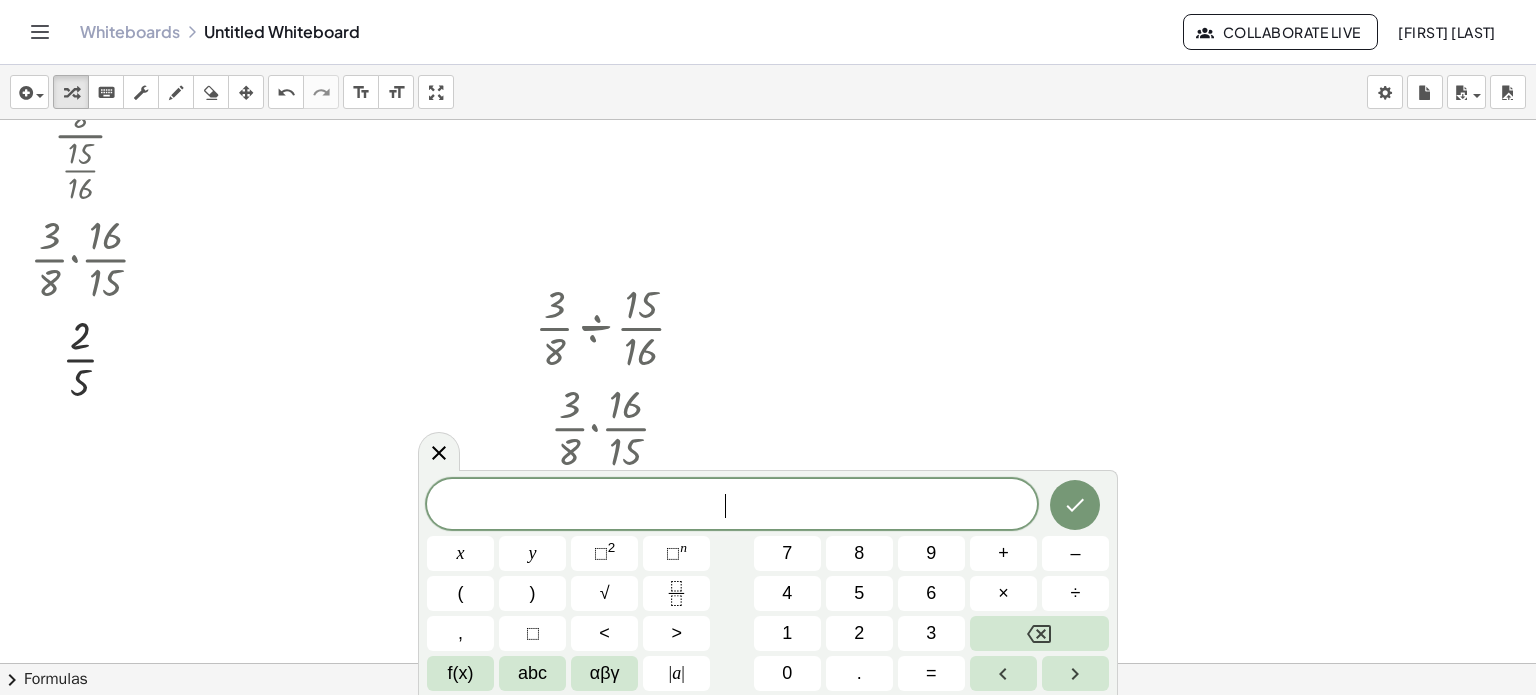 click at bounding box center (768, 597) 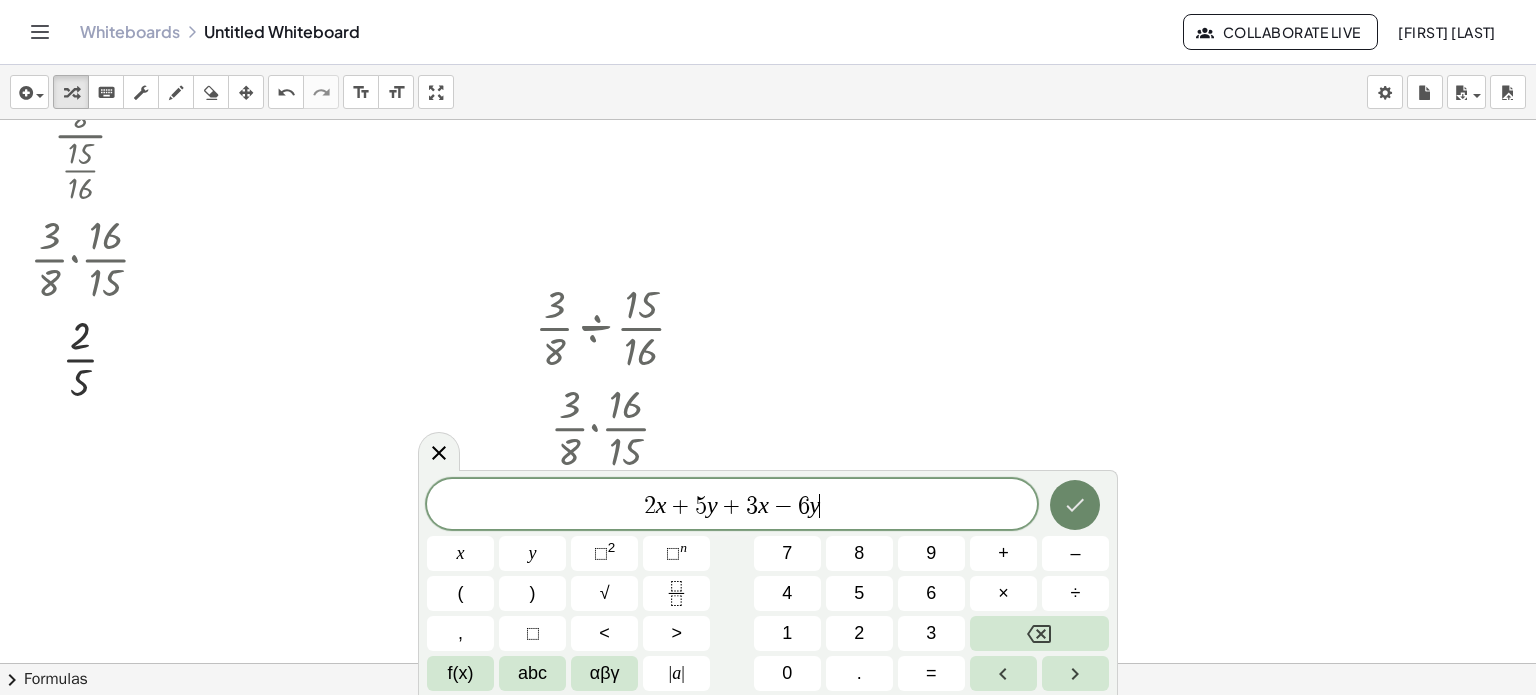 click 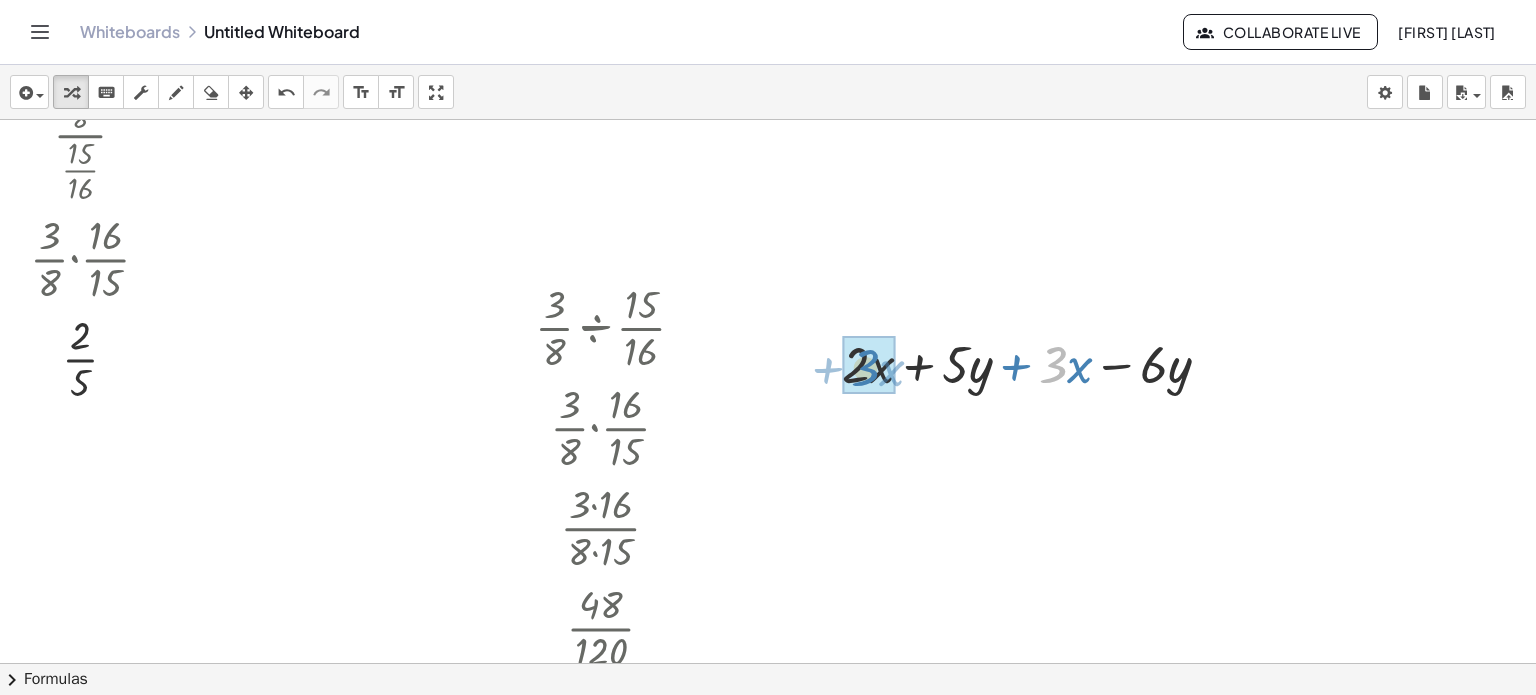 drag, startPoint x: 1045, startPoint y: 366, endPoint x: 857, endPoint y: 369, distance: 188.02394 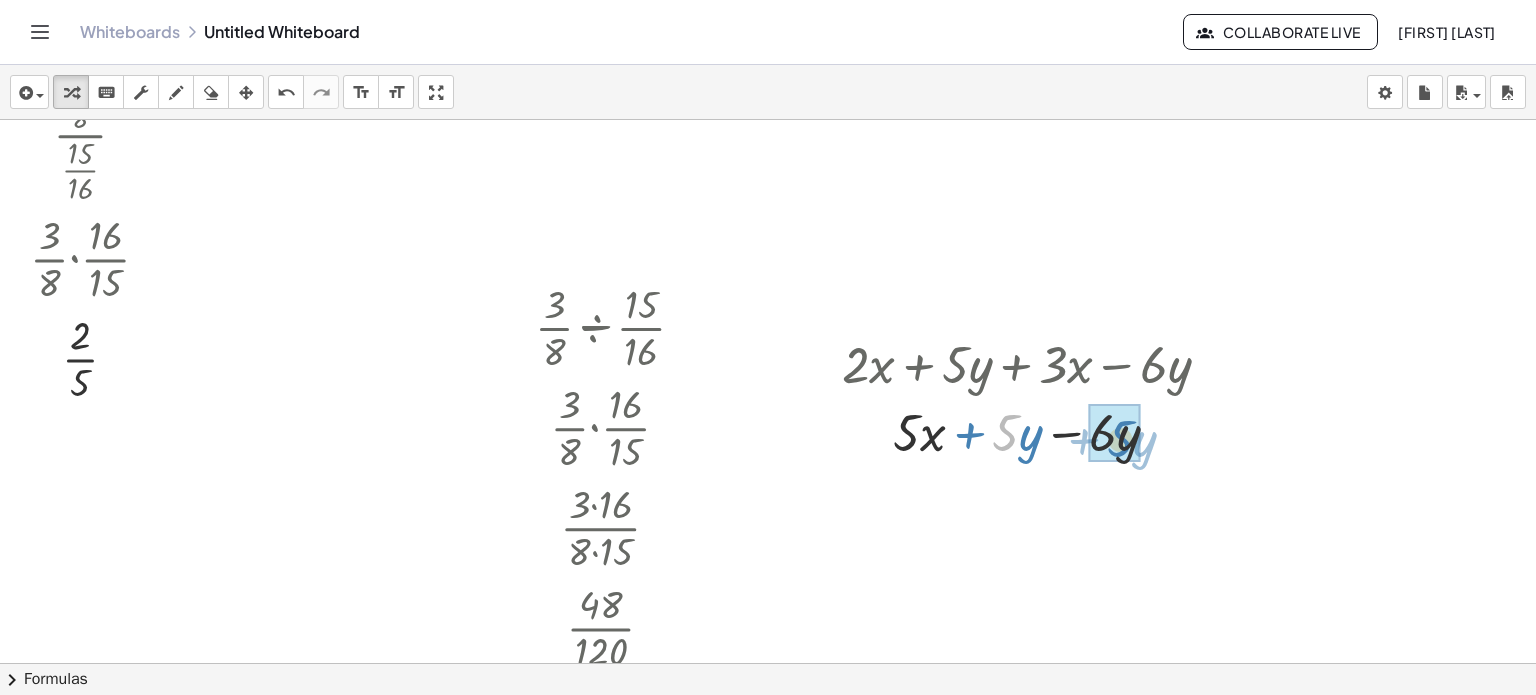 drag, startPoint x: 1000, startPoint y: 437, endPoint x: 1115, endPoint y: 443, distance: 115.15642 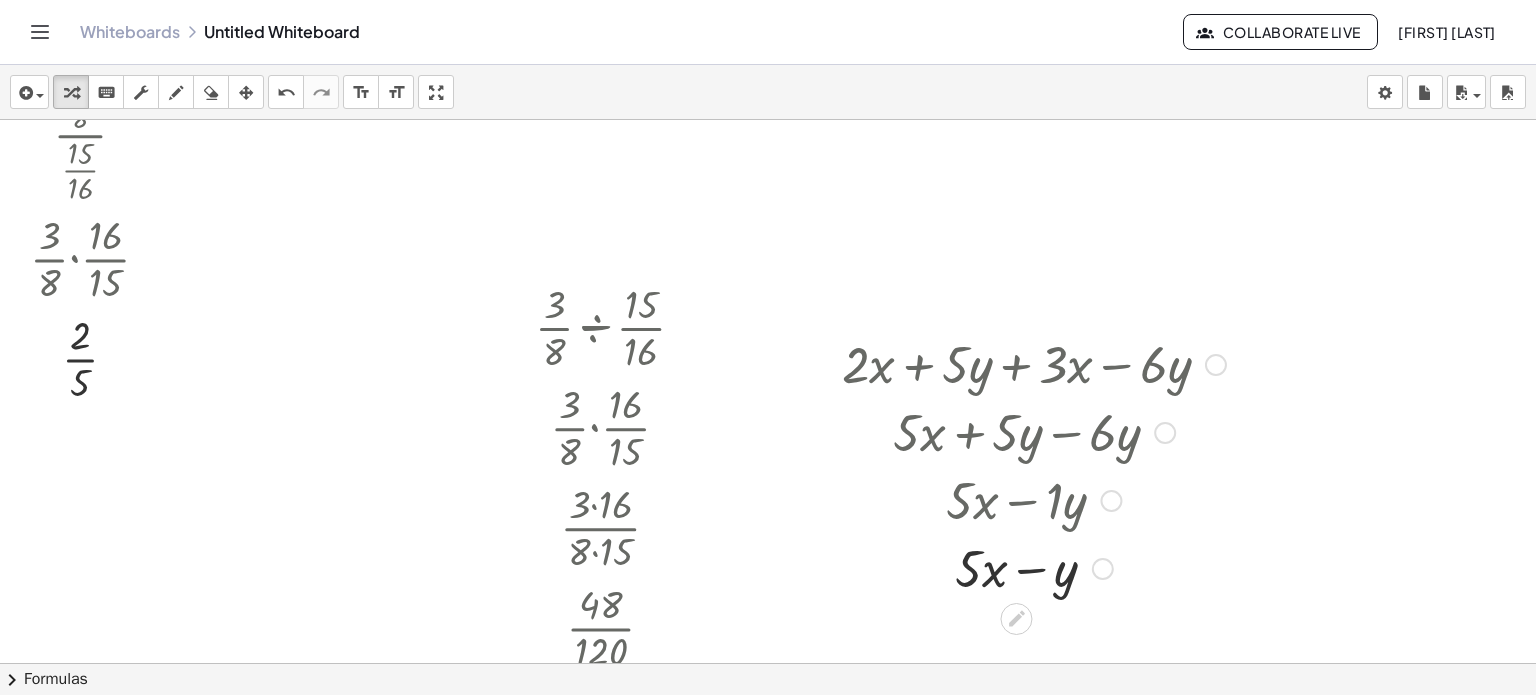 drag, startPoint x: 1104, startPoint y: 435, endPoint x: 1121, endPoint y: 632, distance: 197.73215 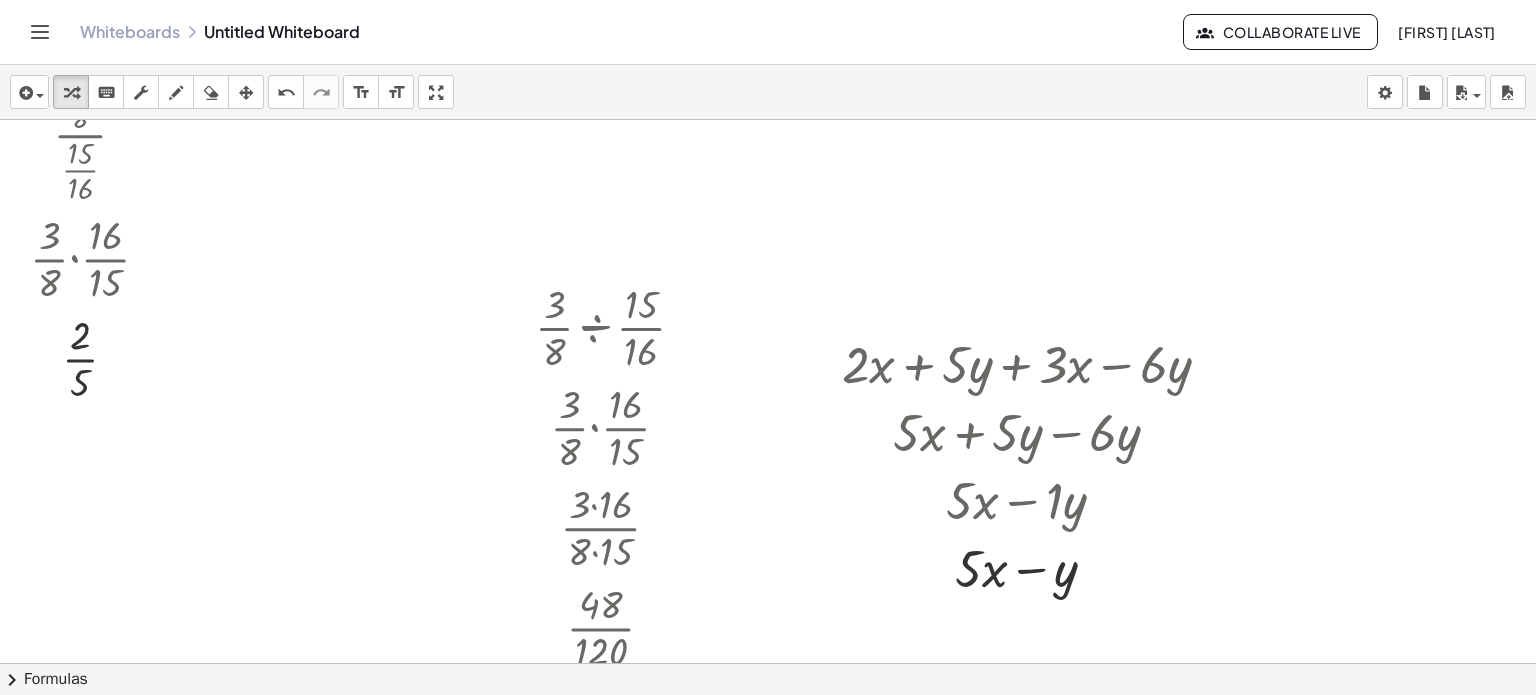 click at bounding box center (768, 597) 